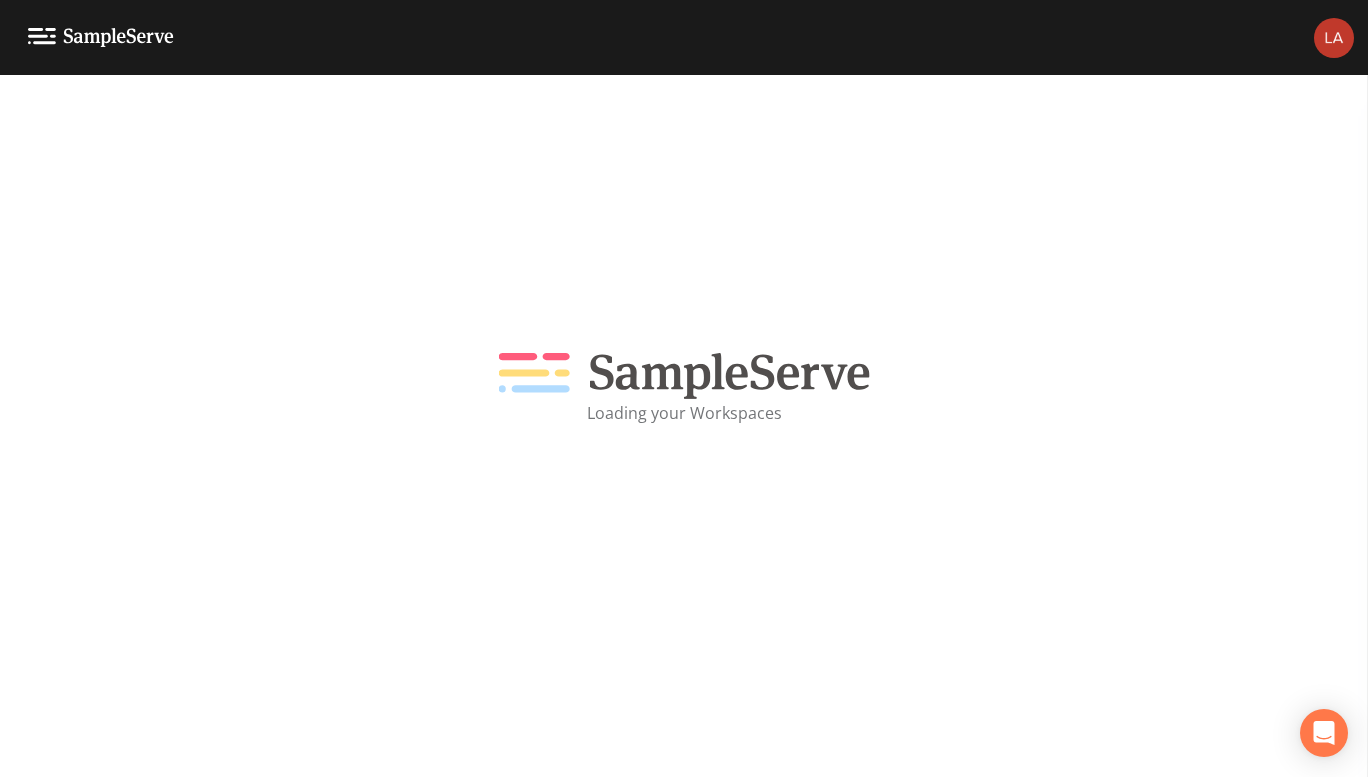scroll, scrollTop: 0, scrollLeft: 0, axis: both 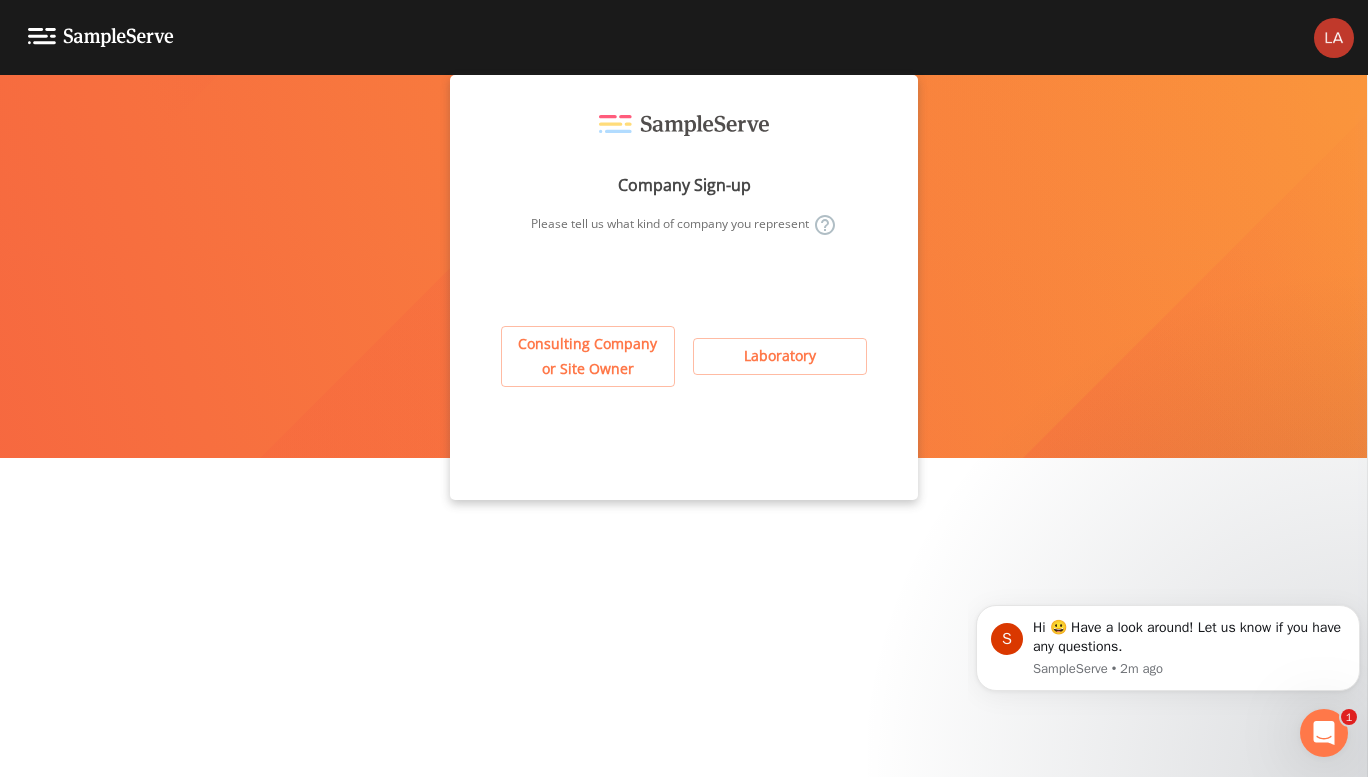 click on "Consulting Company or Site Owner" at bounding box center [588, 356] 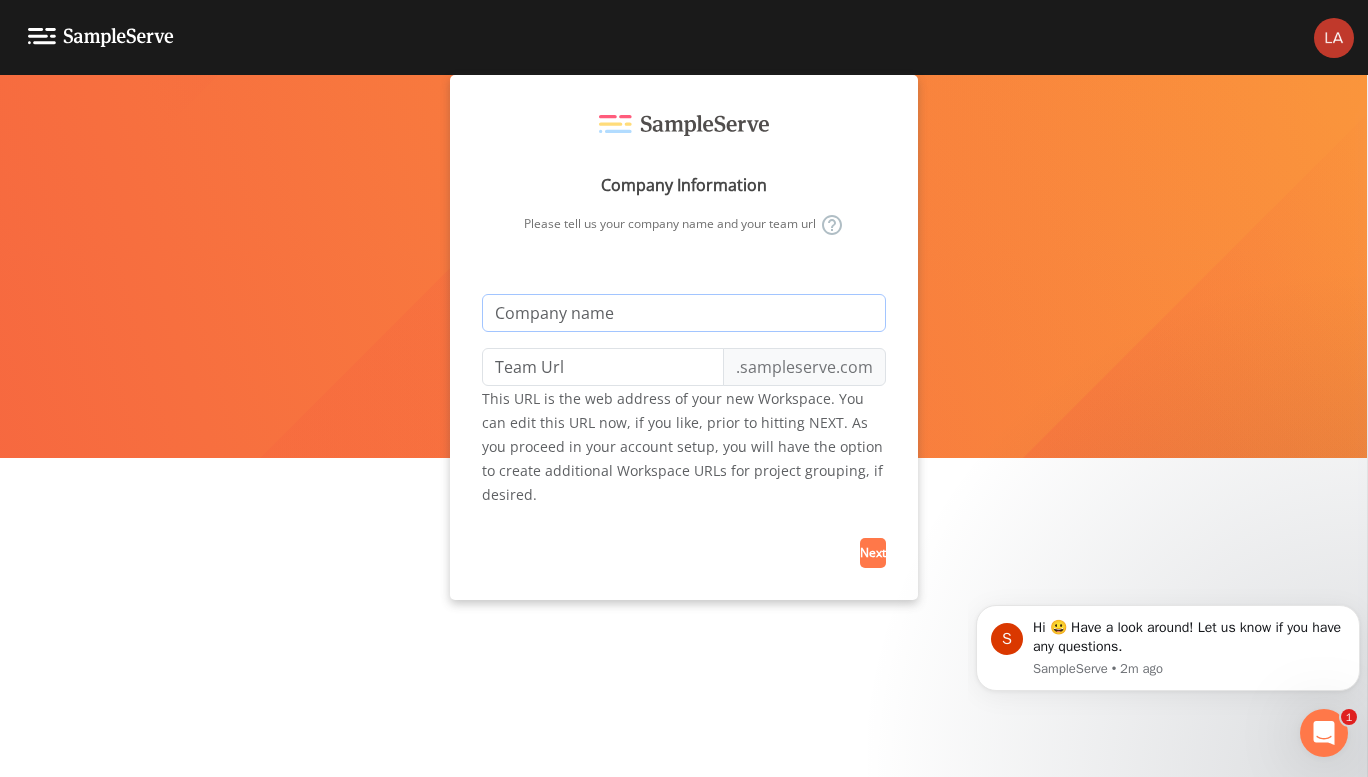 click at bounding box center [684, 313] 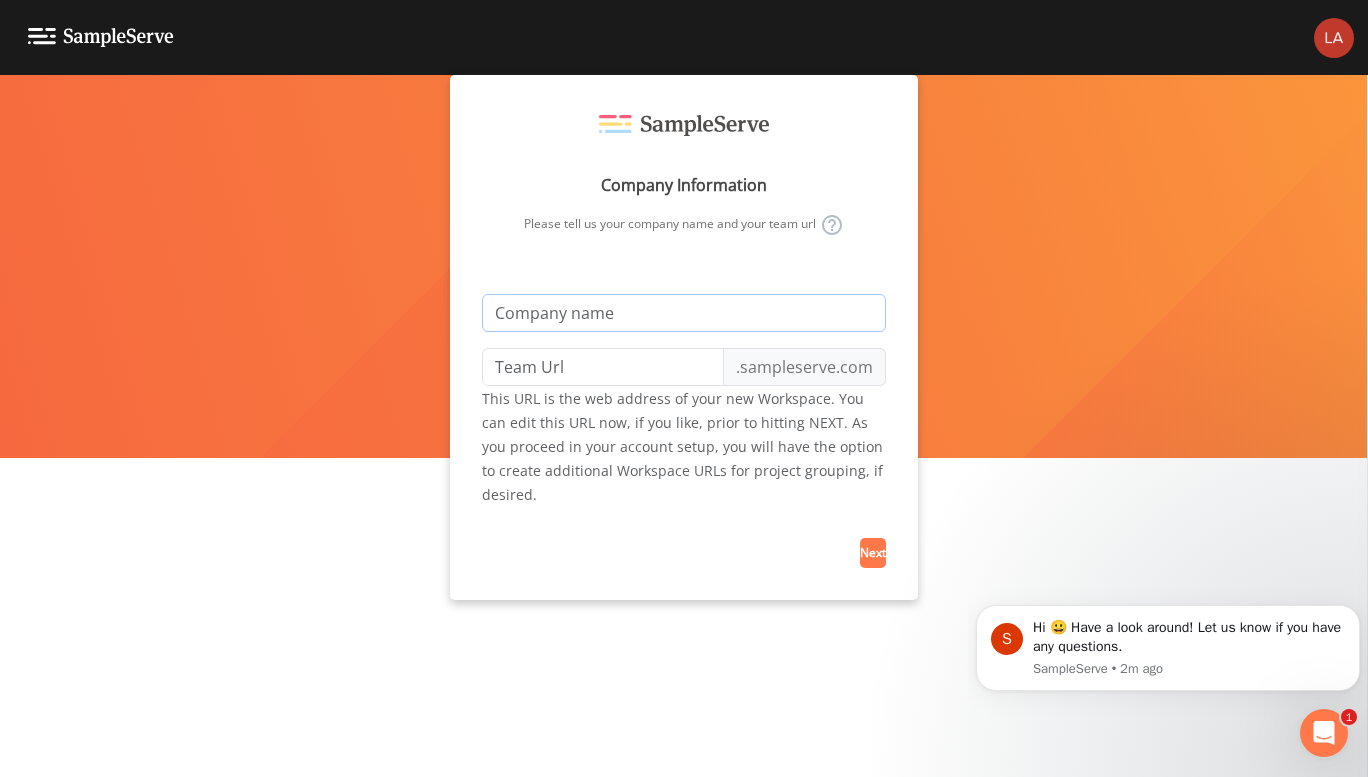 type on "[FIRST] [LAST]" 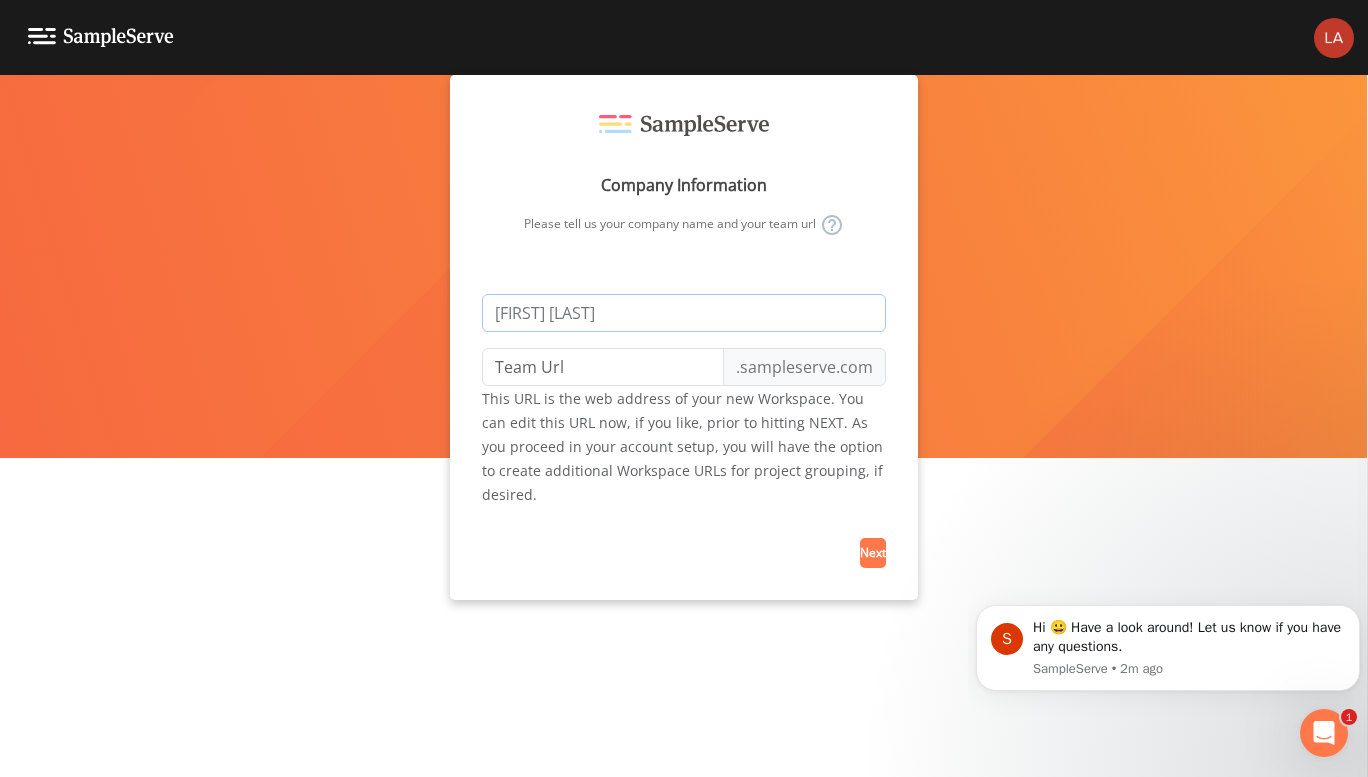 type on "[FIRST]-[LAST]" 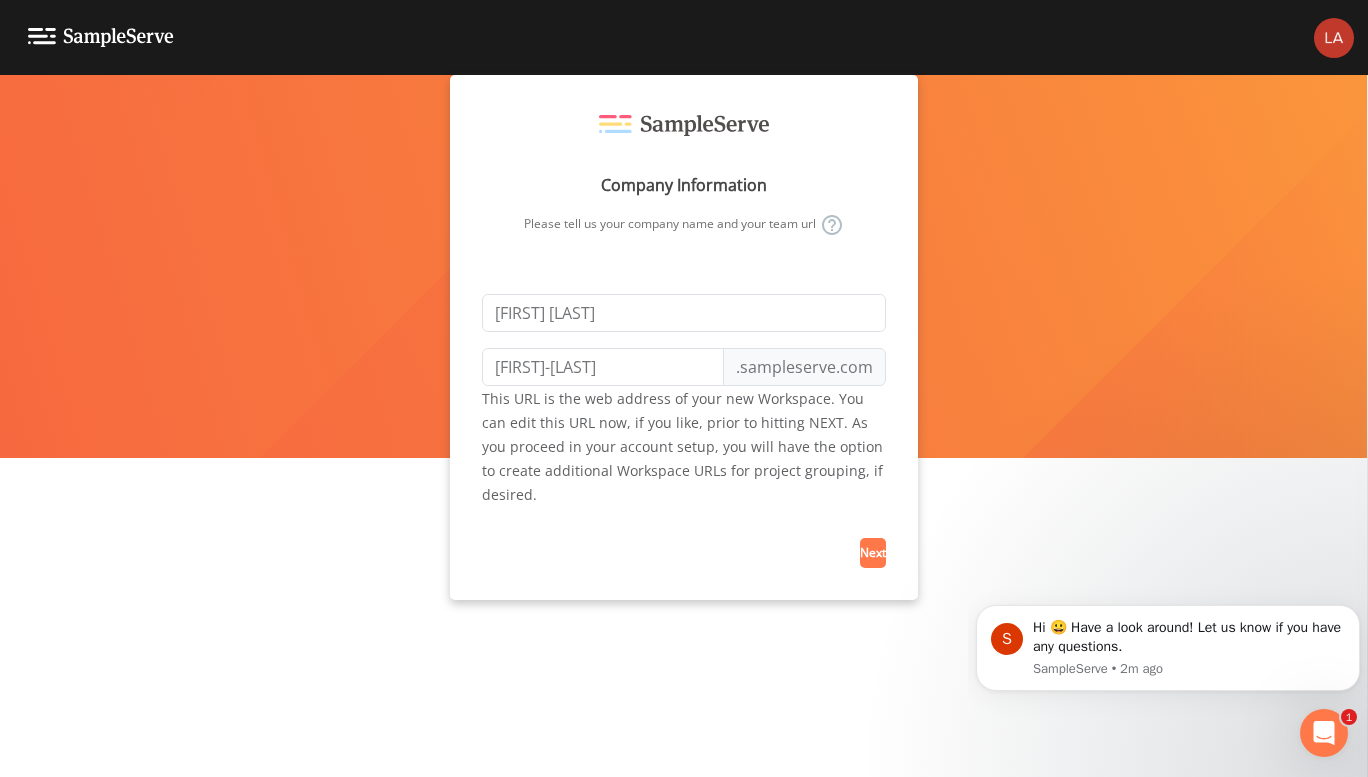 click on "Next" at bounding box center (873, 552) 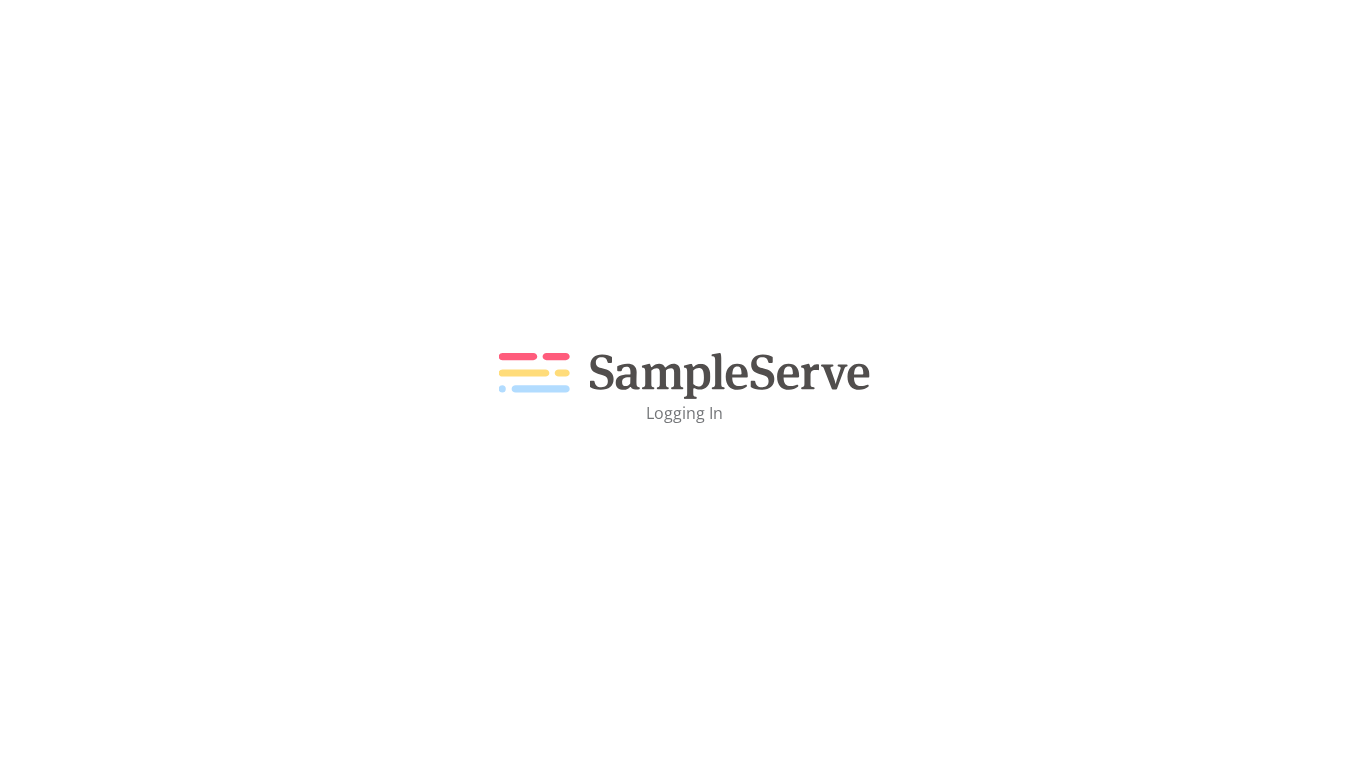 scroll, scrollTop: 0, scrollLeft: 0, axis: both 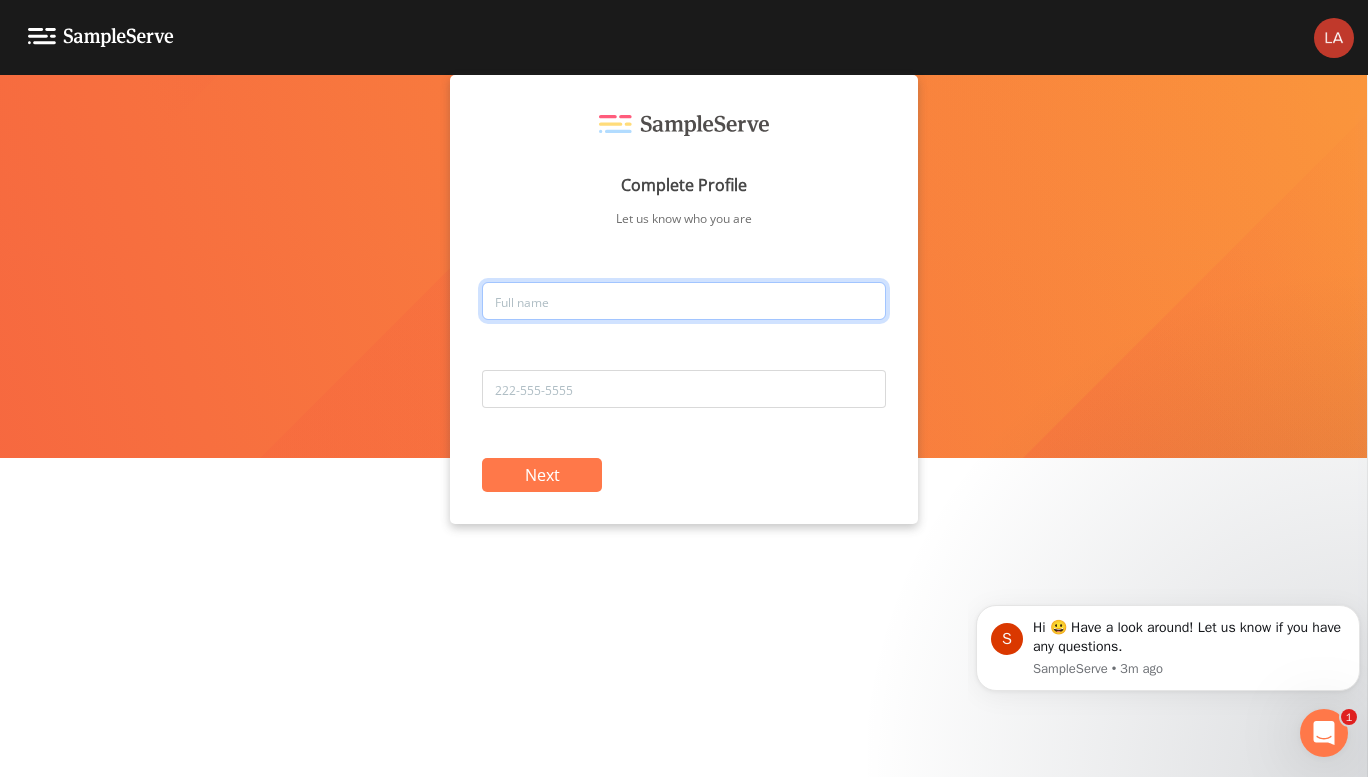 click at bounding box center [684, 301] 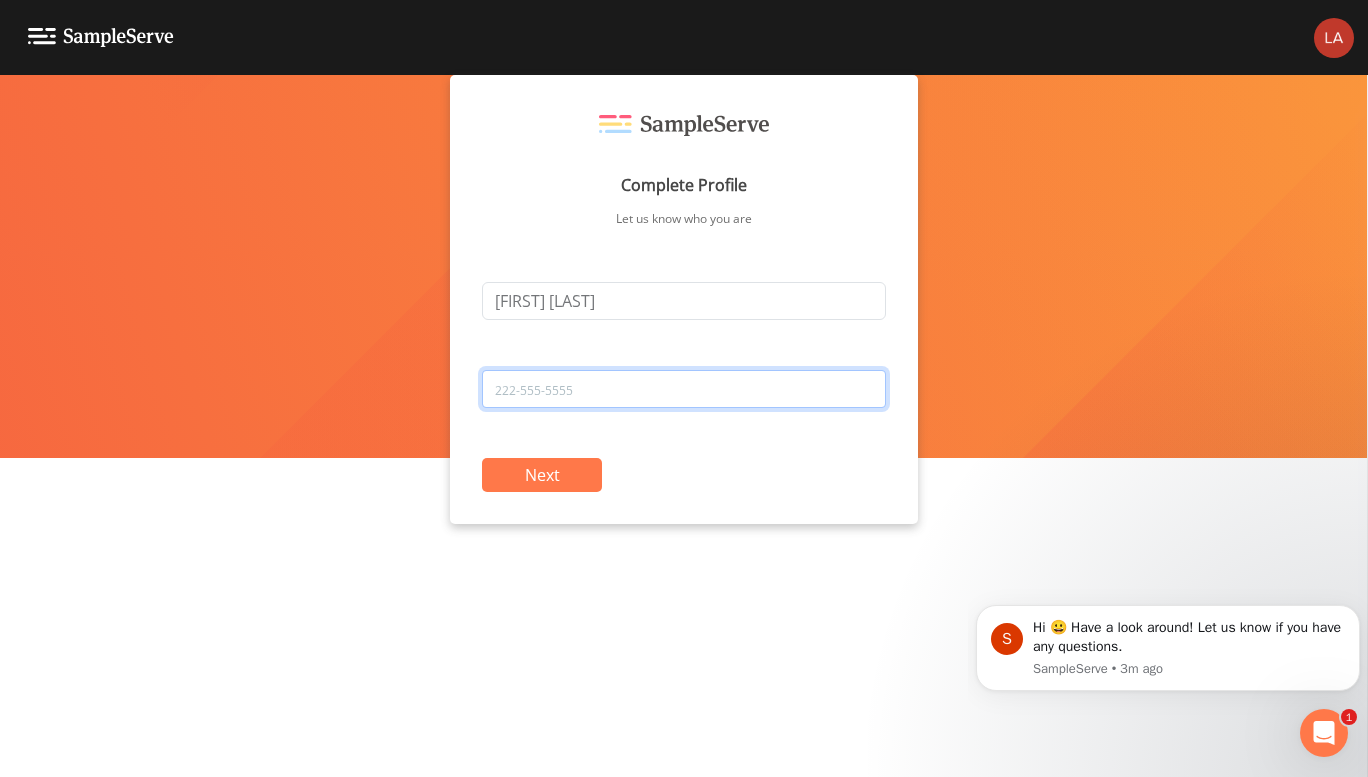click at bounding box center (684, 389) 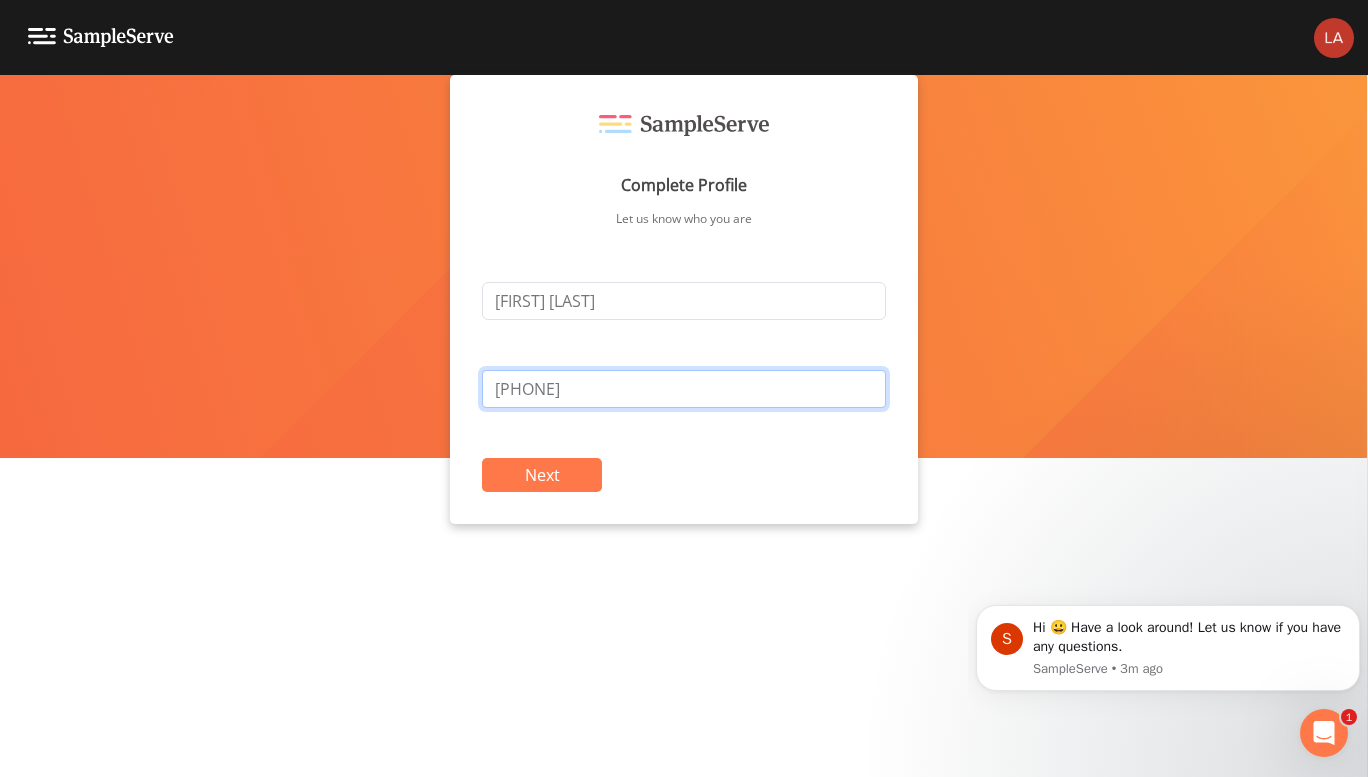 type on "[PHONE]" 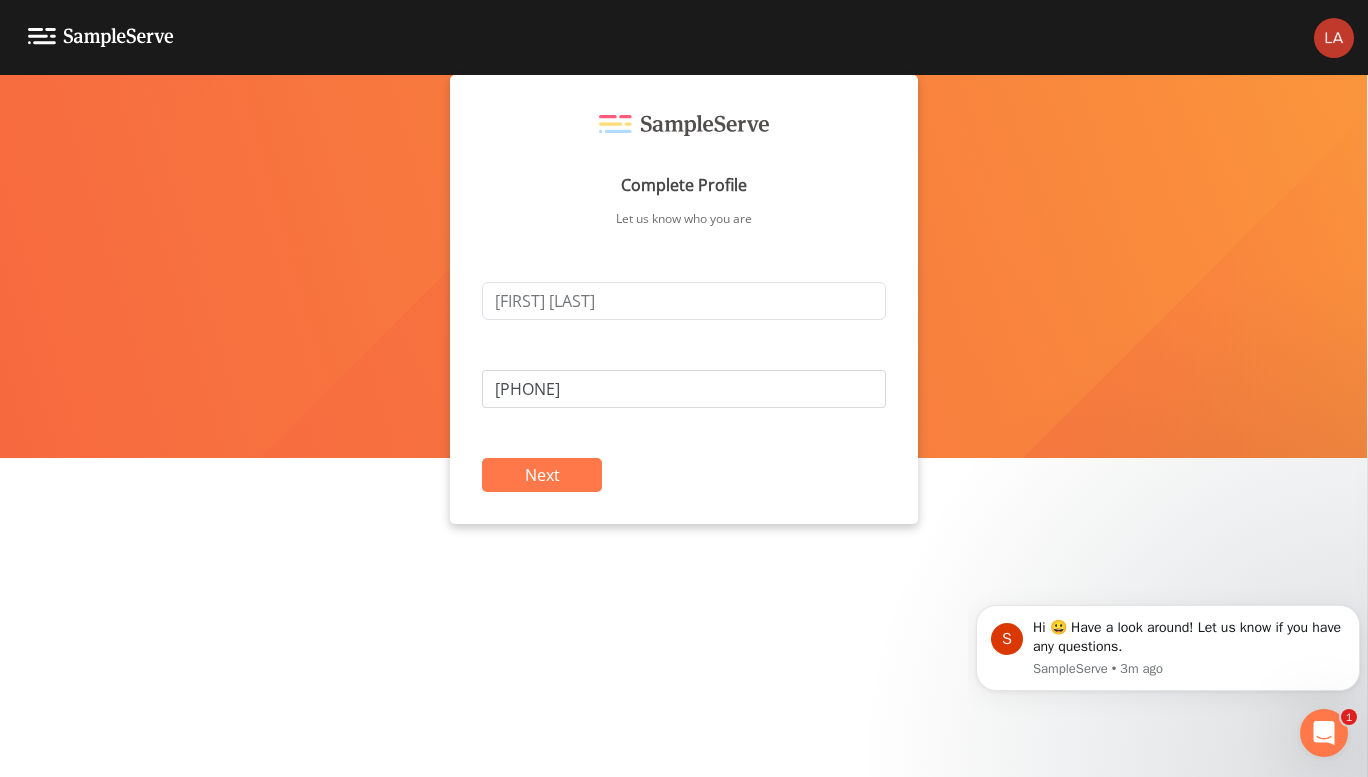 click on "Next" at bounding box center [542, 475] 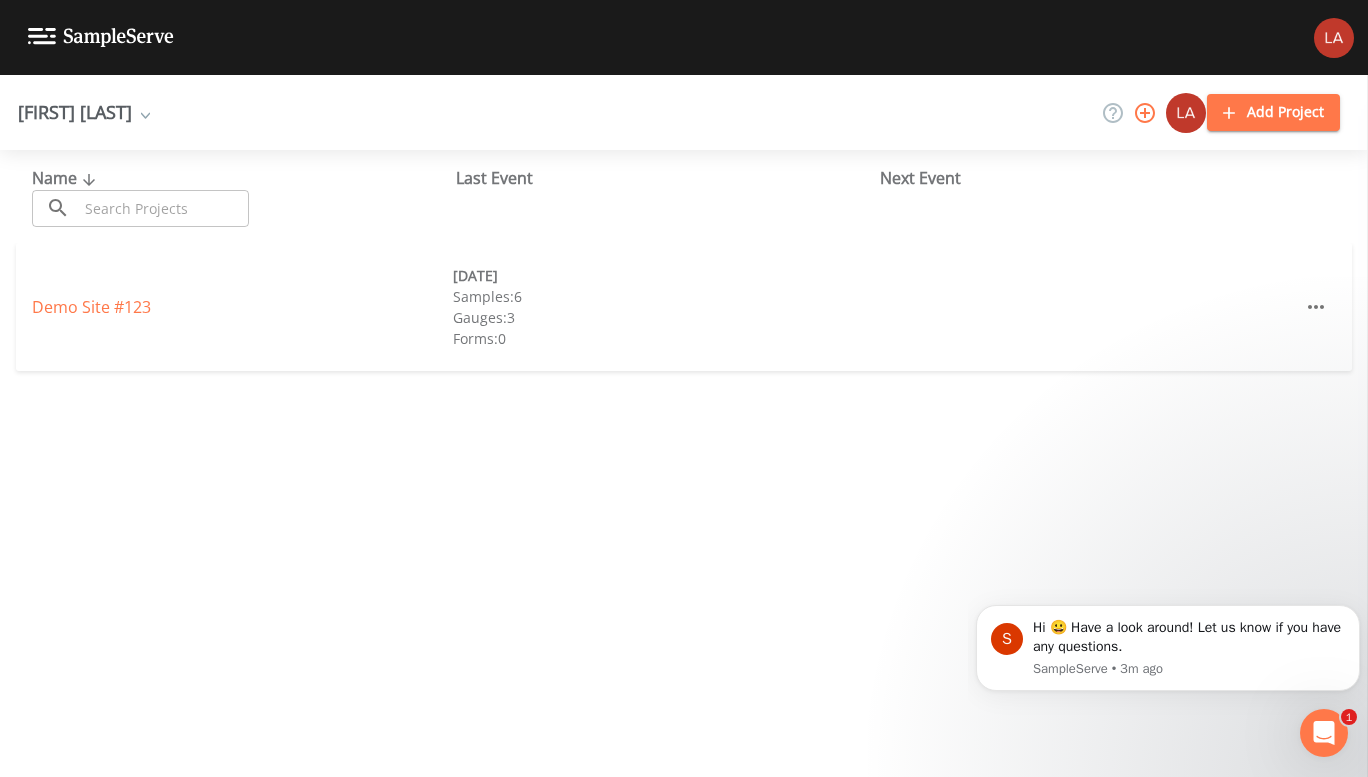 click at bounding box center (145, 115) 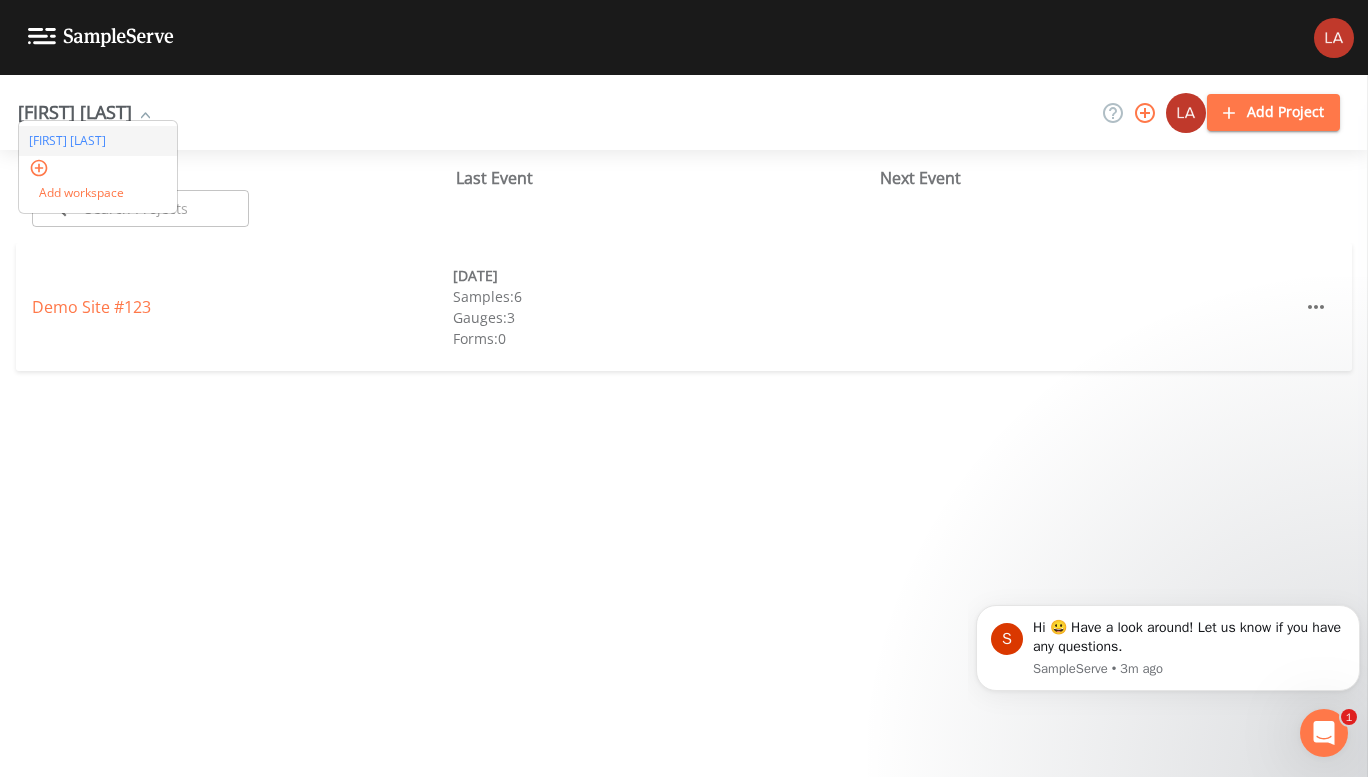click at bounding box center (145, 115) 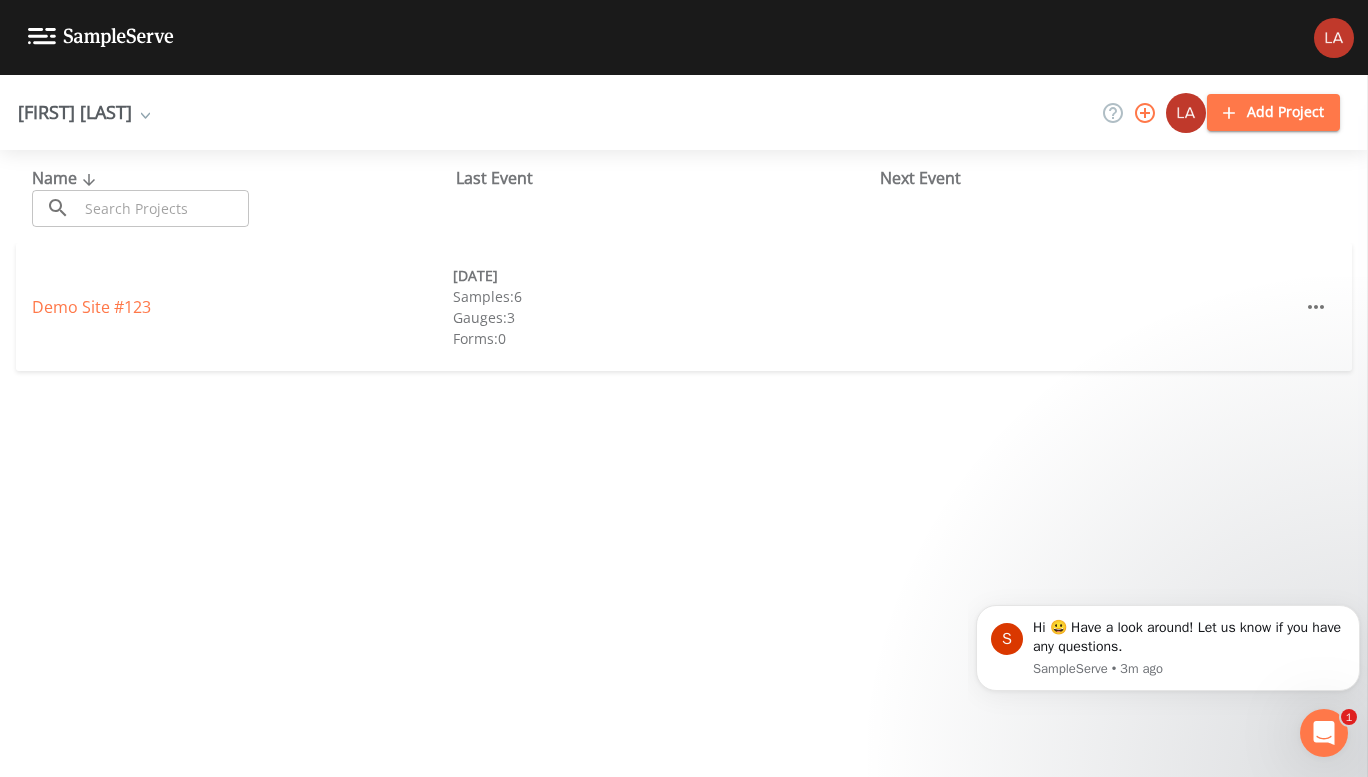 click 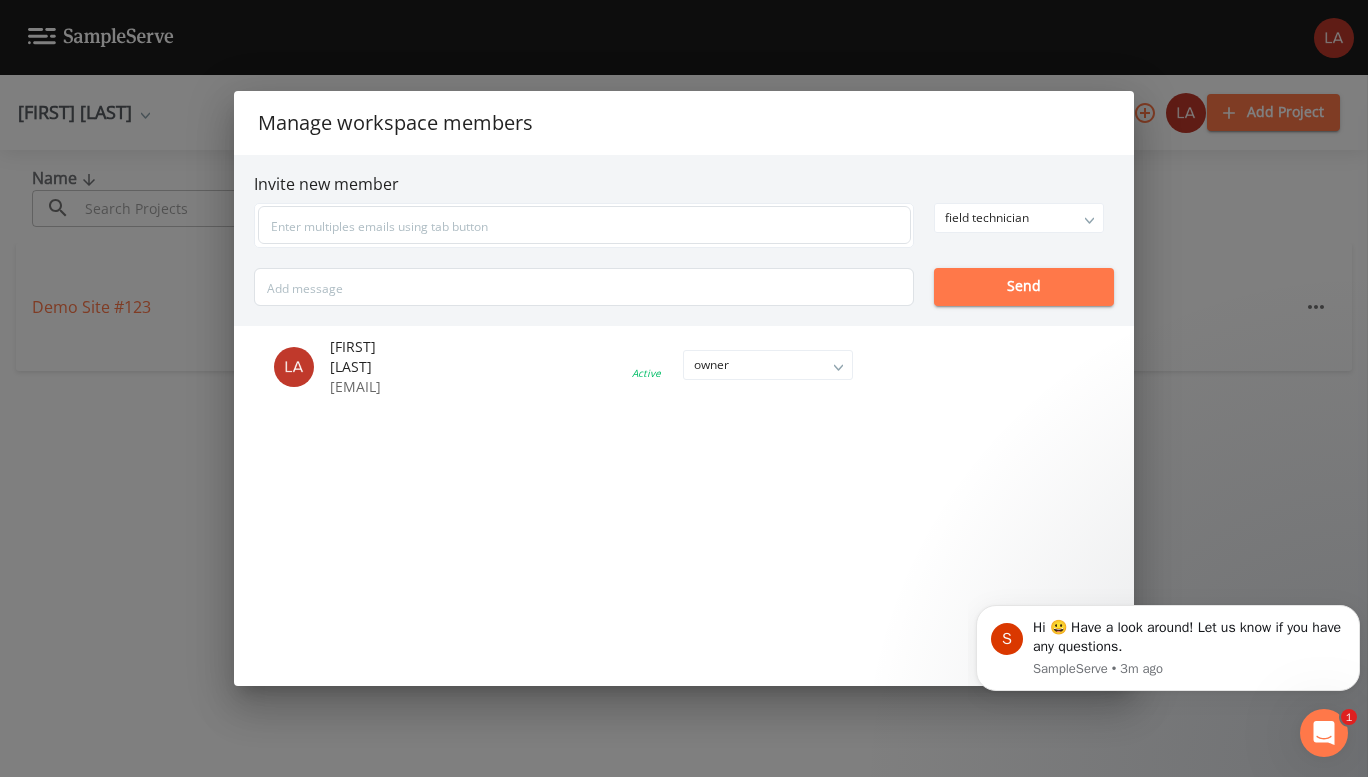 click on "[FIRST]  [LAST] [EMAIL] Active owner owner admin field technician" at bounding box center (684, 506) 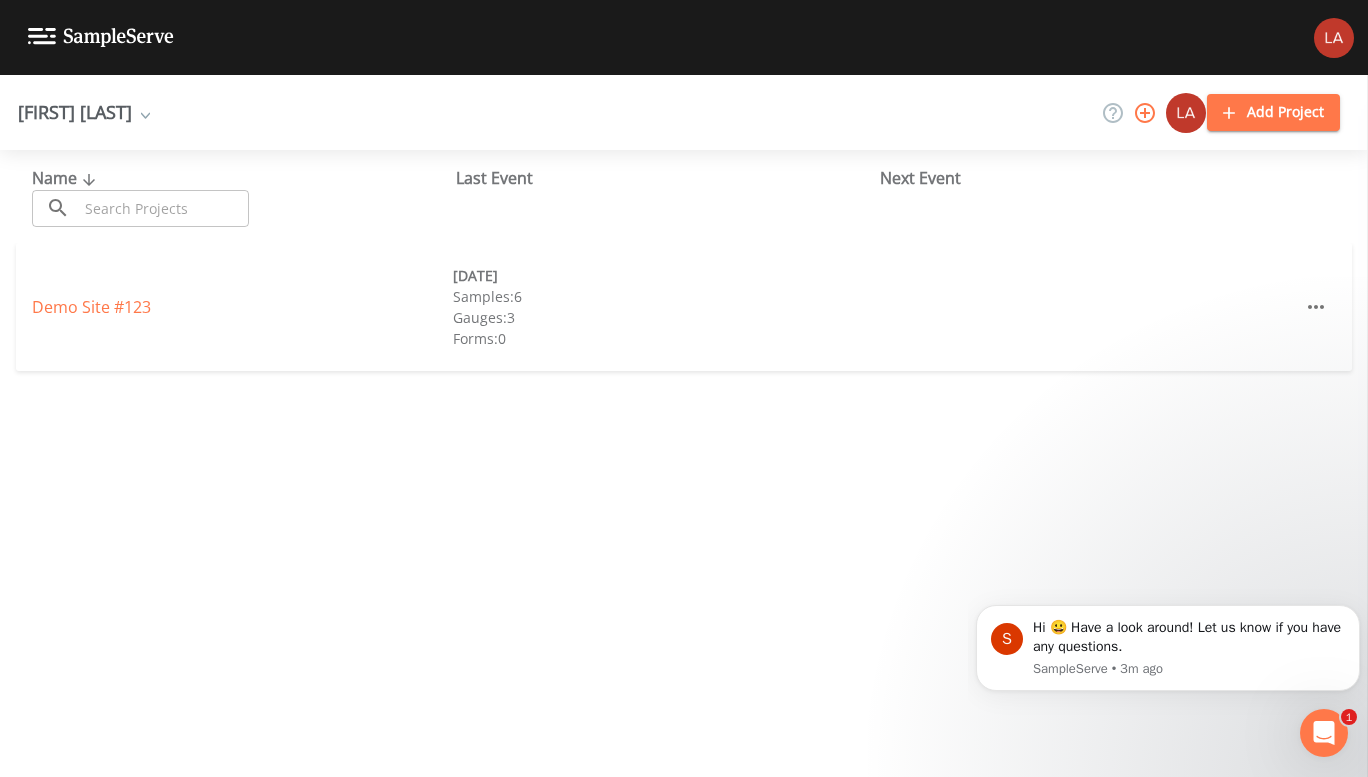 click on "Add Project" at bounding box center (1273, 112) 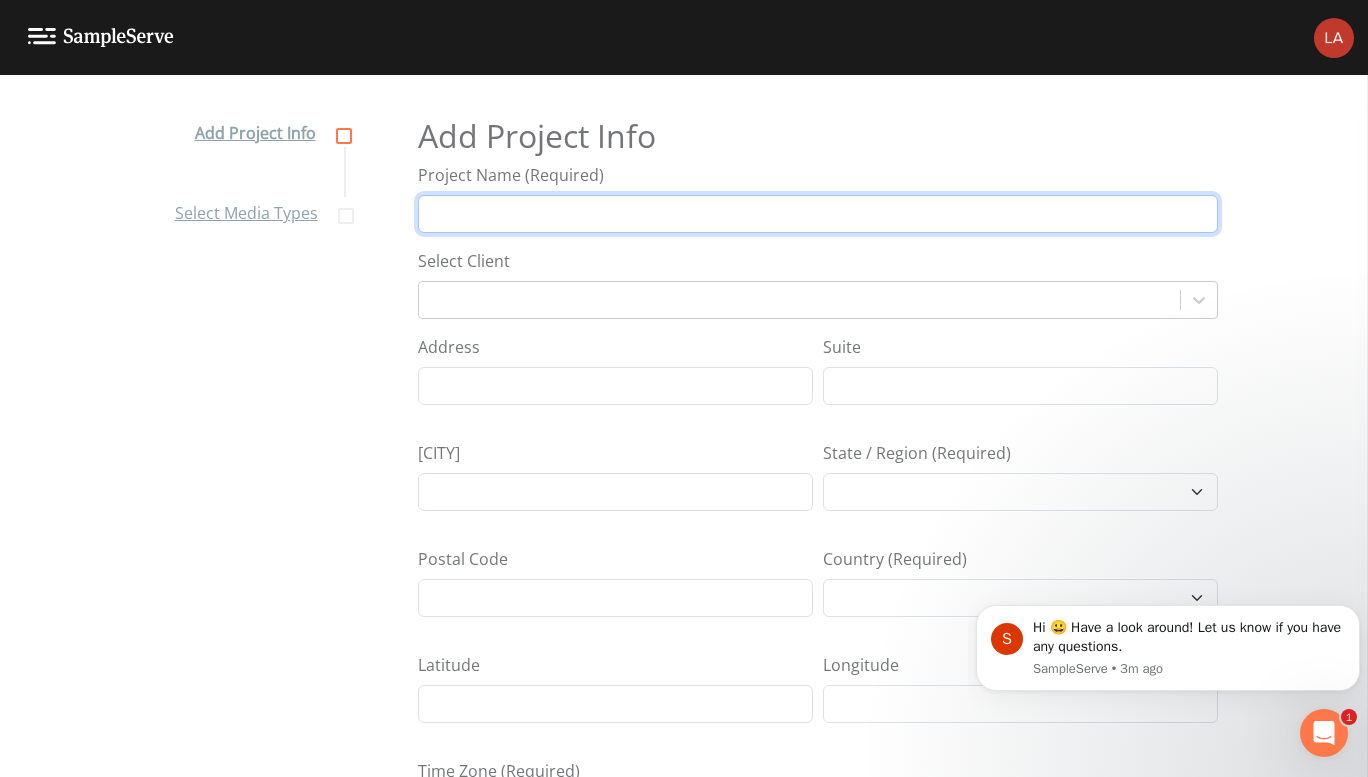 click on "Project Name (Required)" at bounding box center (818, 214) 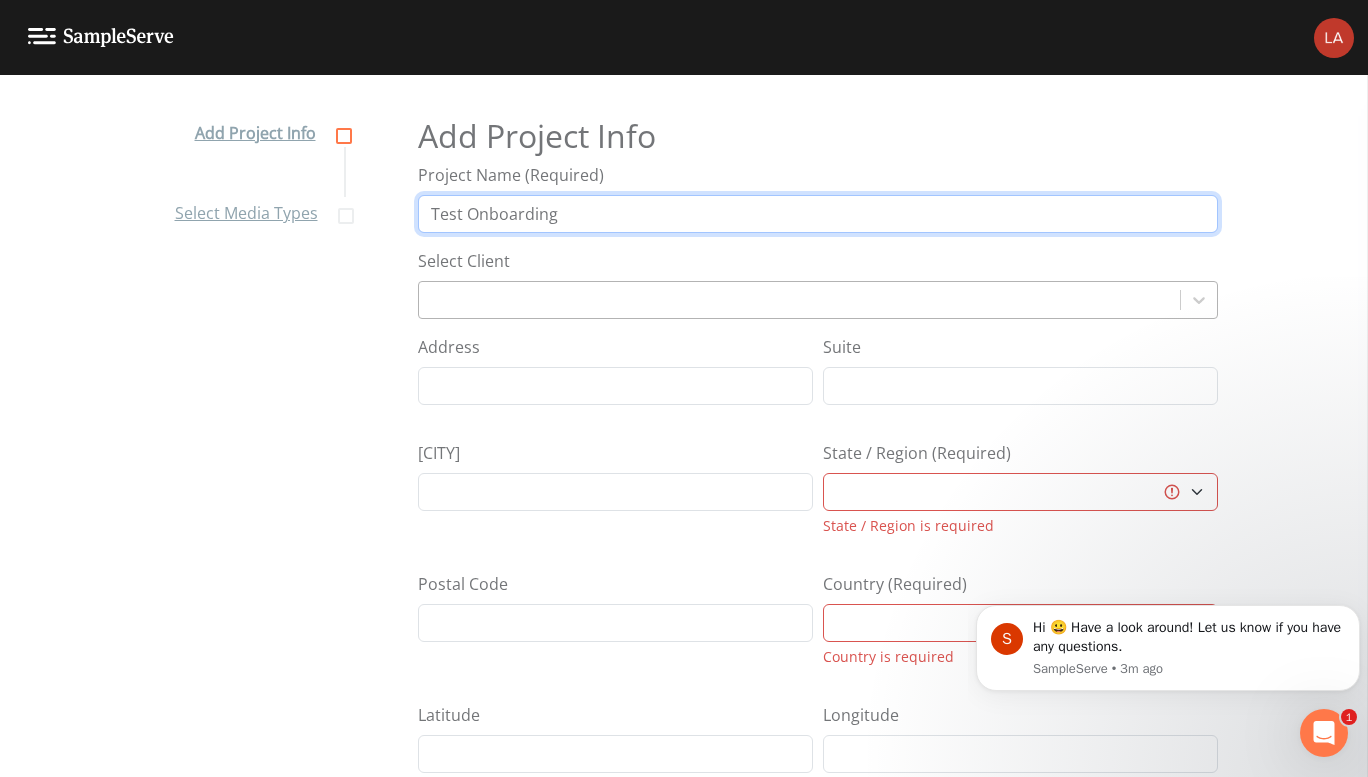 type on "Test Onboarding" 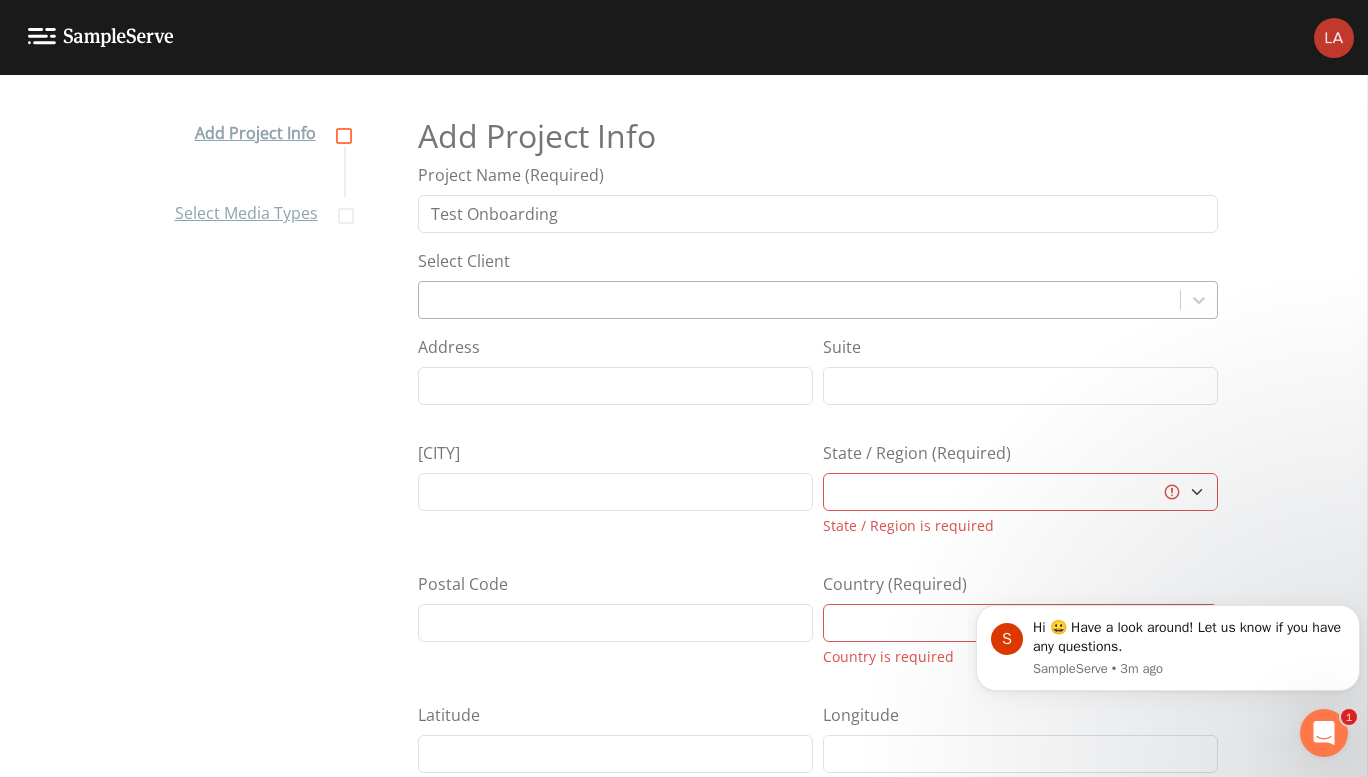 click at bounding box center [799, 300] 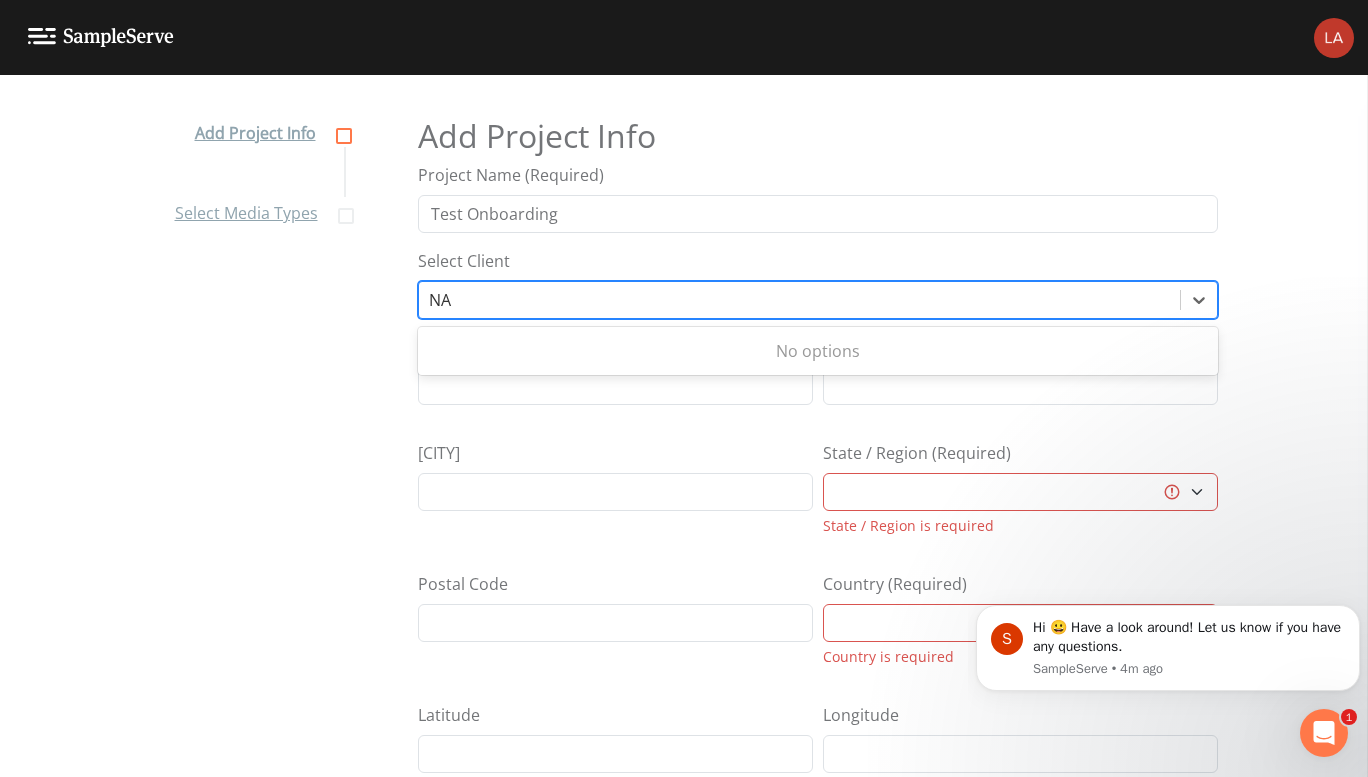 type on "NA" 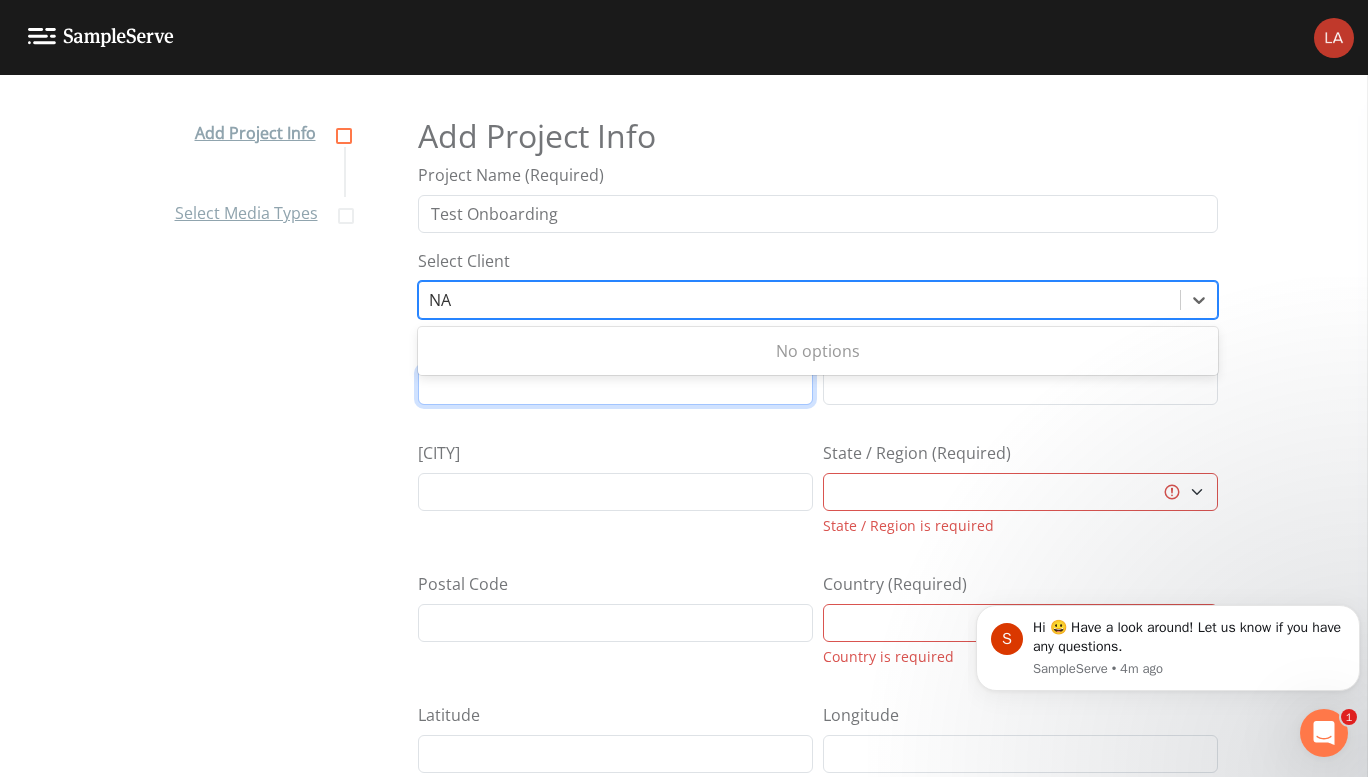 type 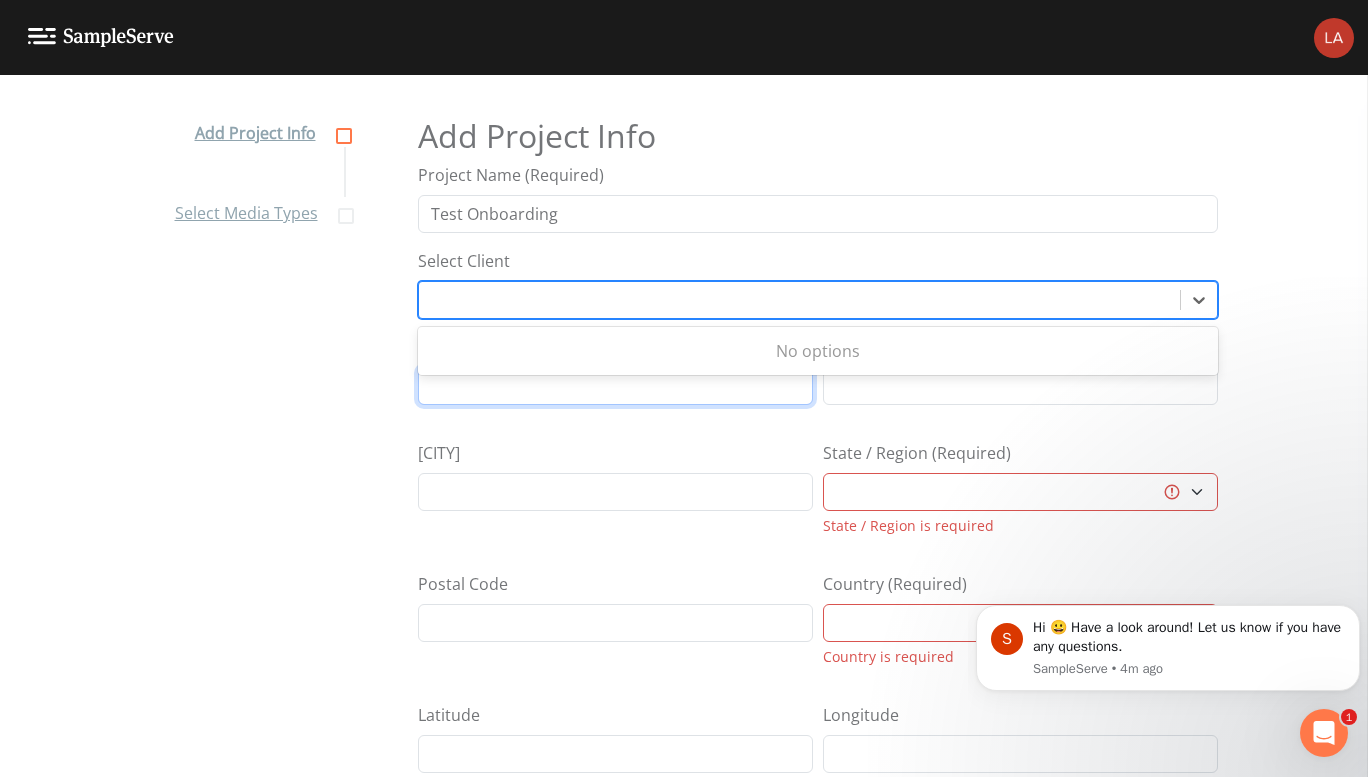 click on "Address" at bounding box center [615, 386] 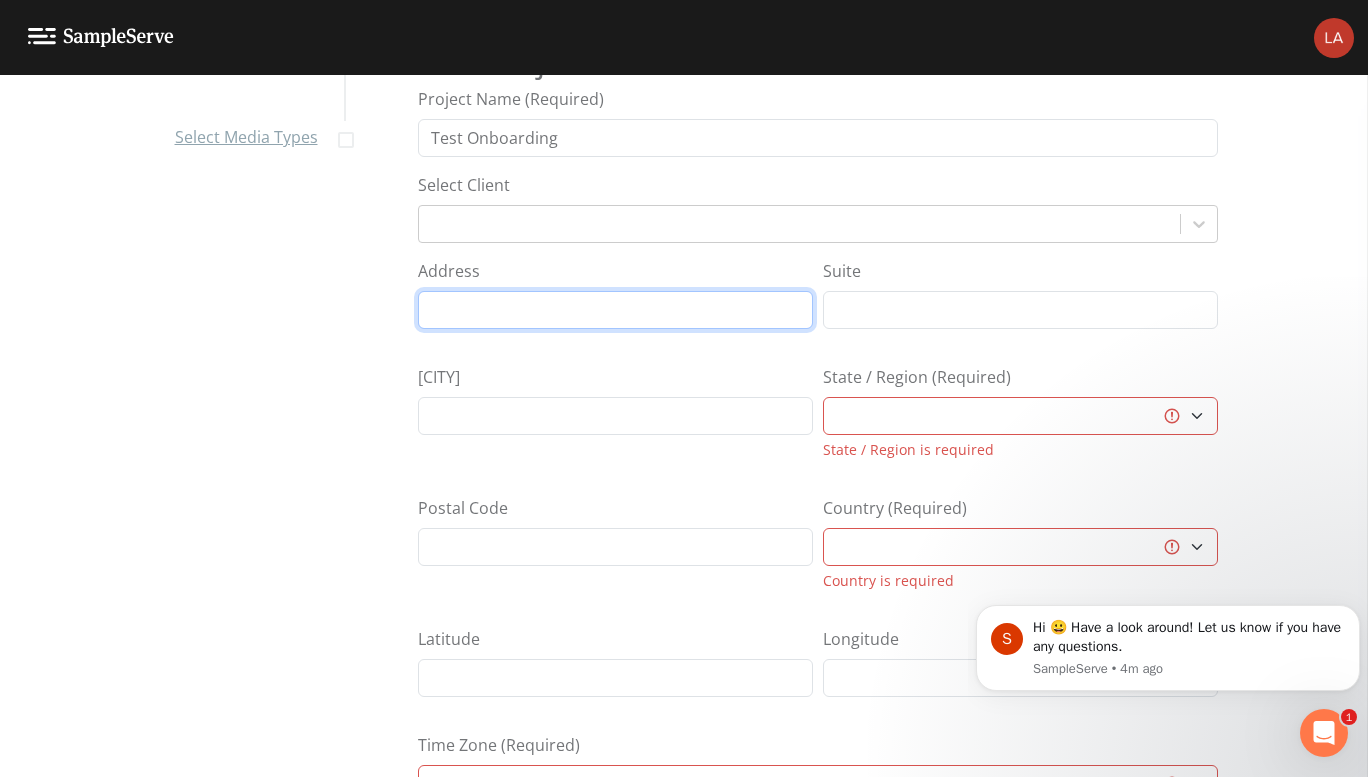 scroll, scrollTop: 100, scrollLeft: 0, axis: vertical 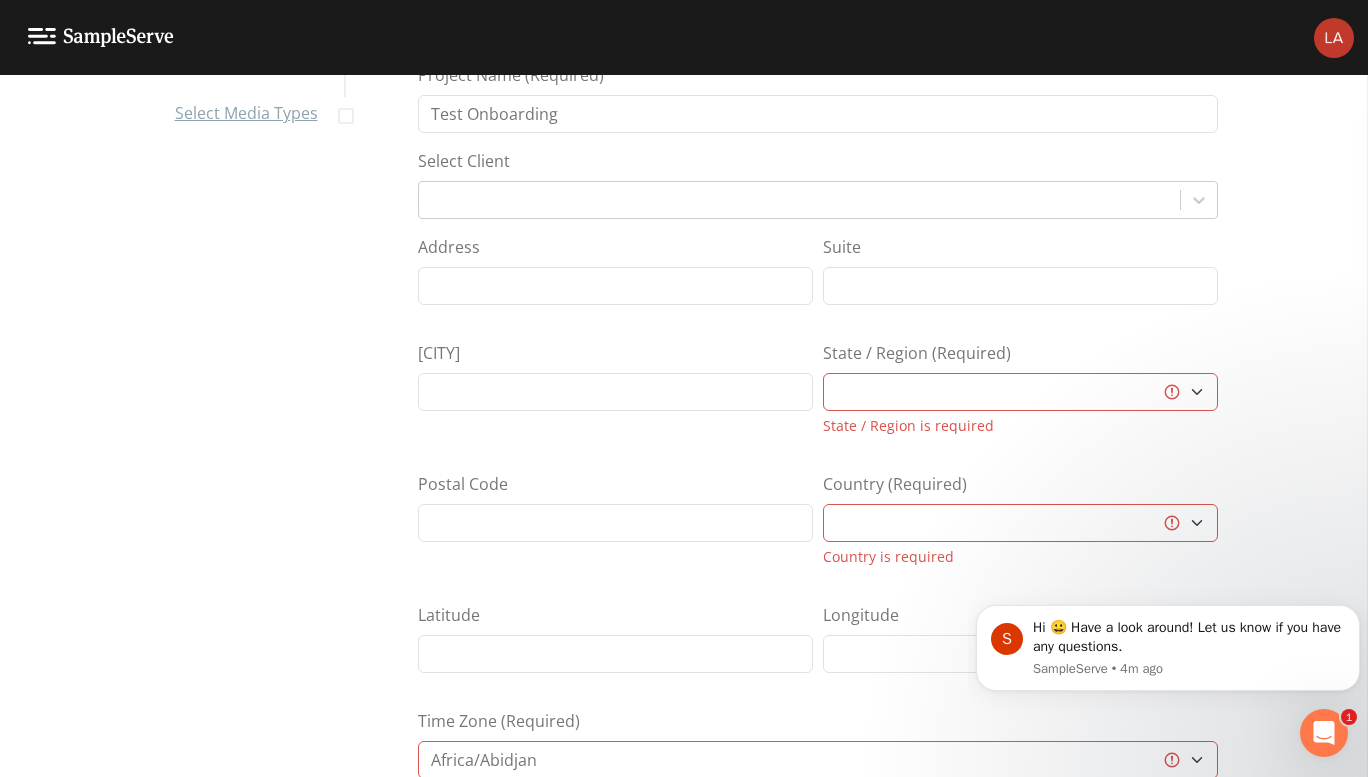 click on "Add Project Info Select Media Types" at bounding box center (260, 344) 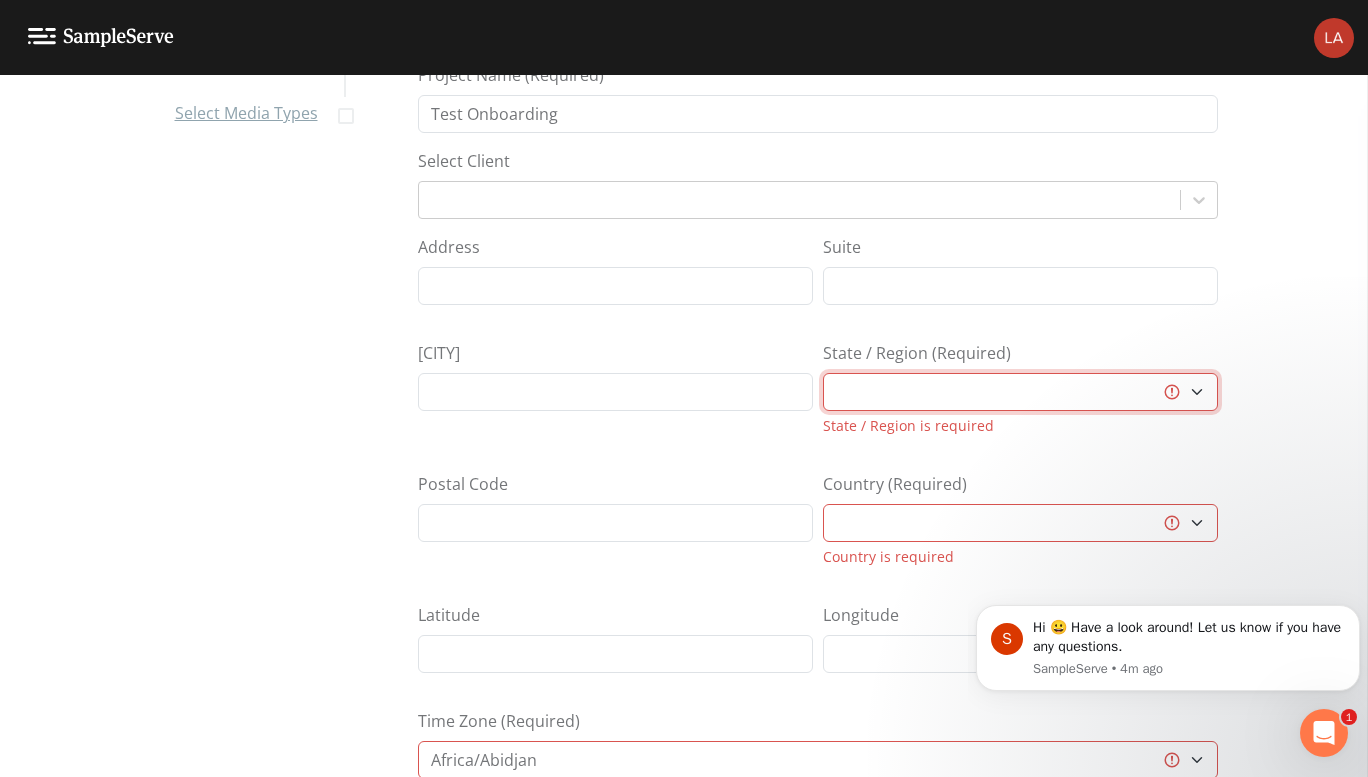click on "[REGION]" at bounding box center (1020, 392) 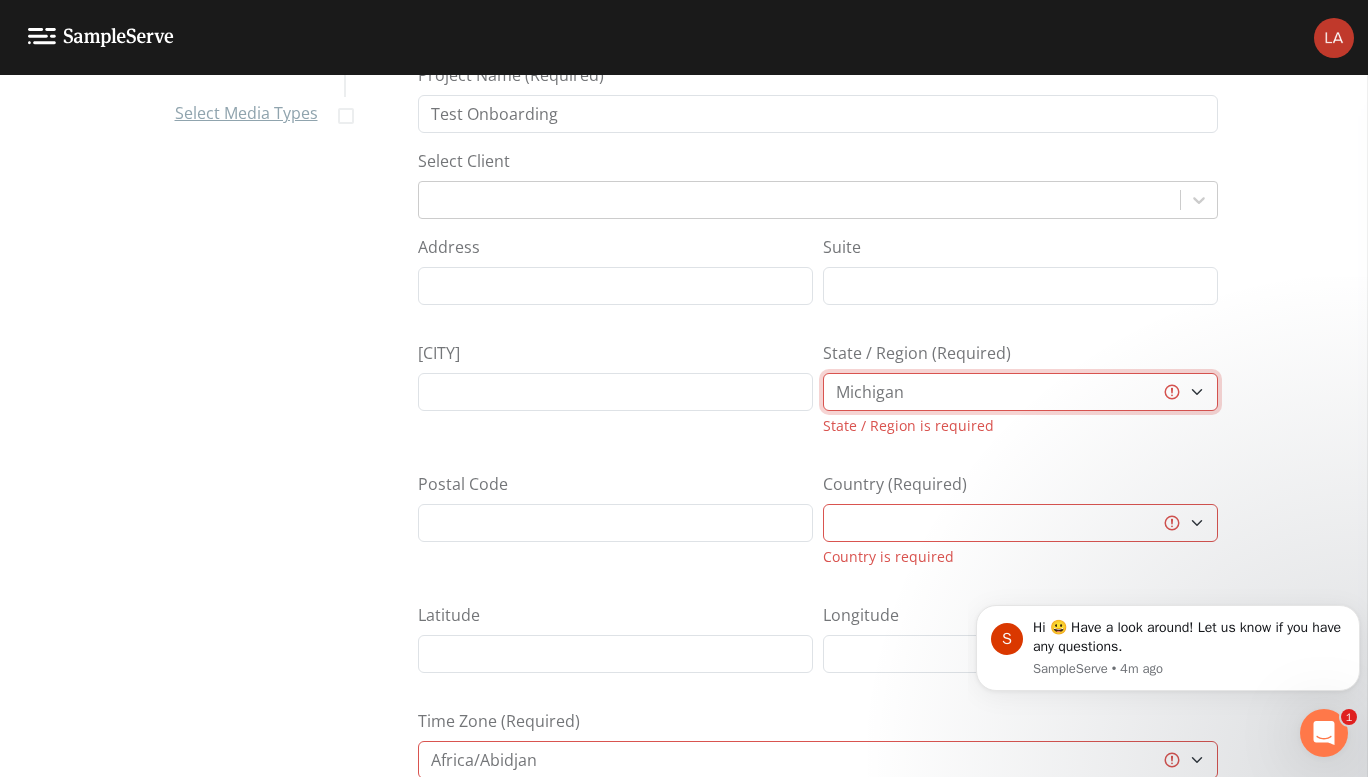click on "[REGION]" at bounding box center [1020, 392] 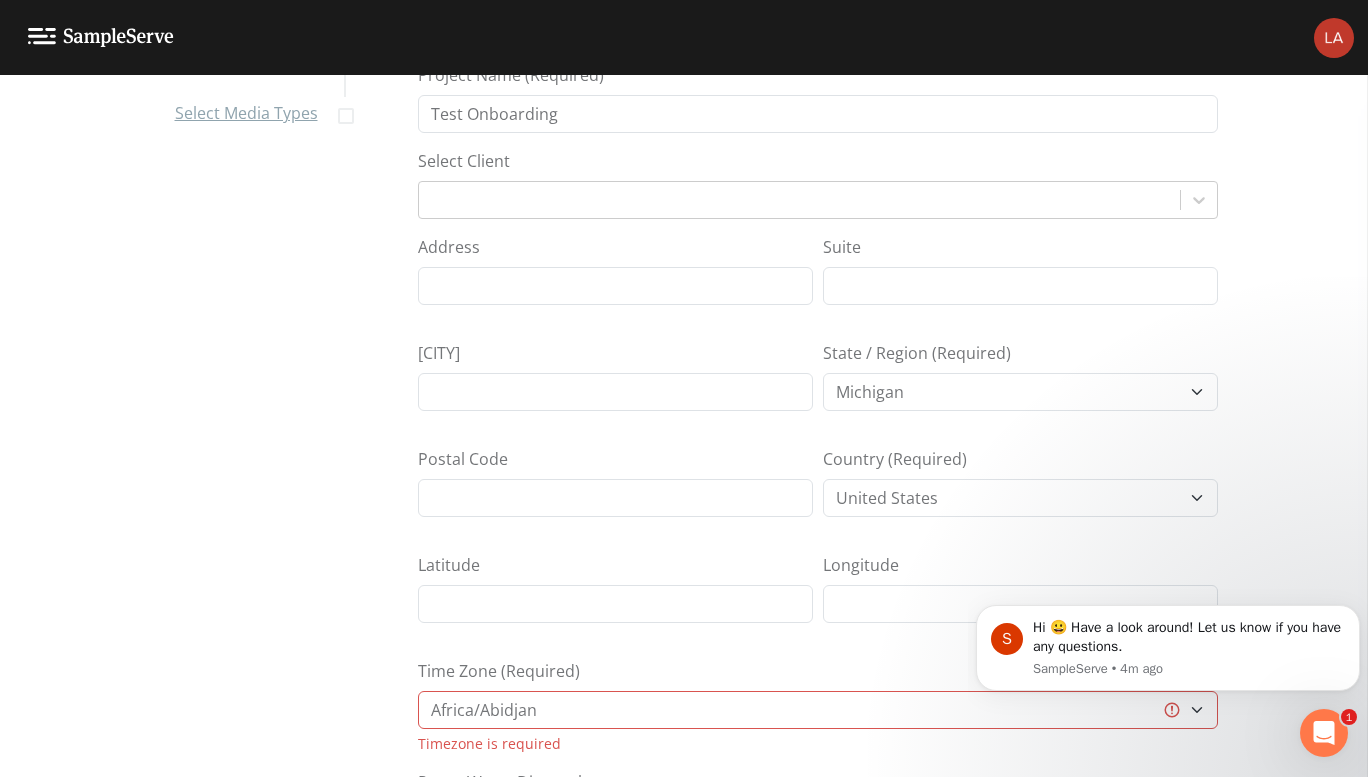 click on "Add Project Info Select Media Types" at bounding box center (260, 344) 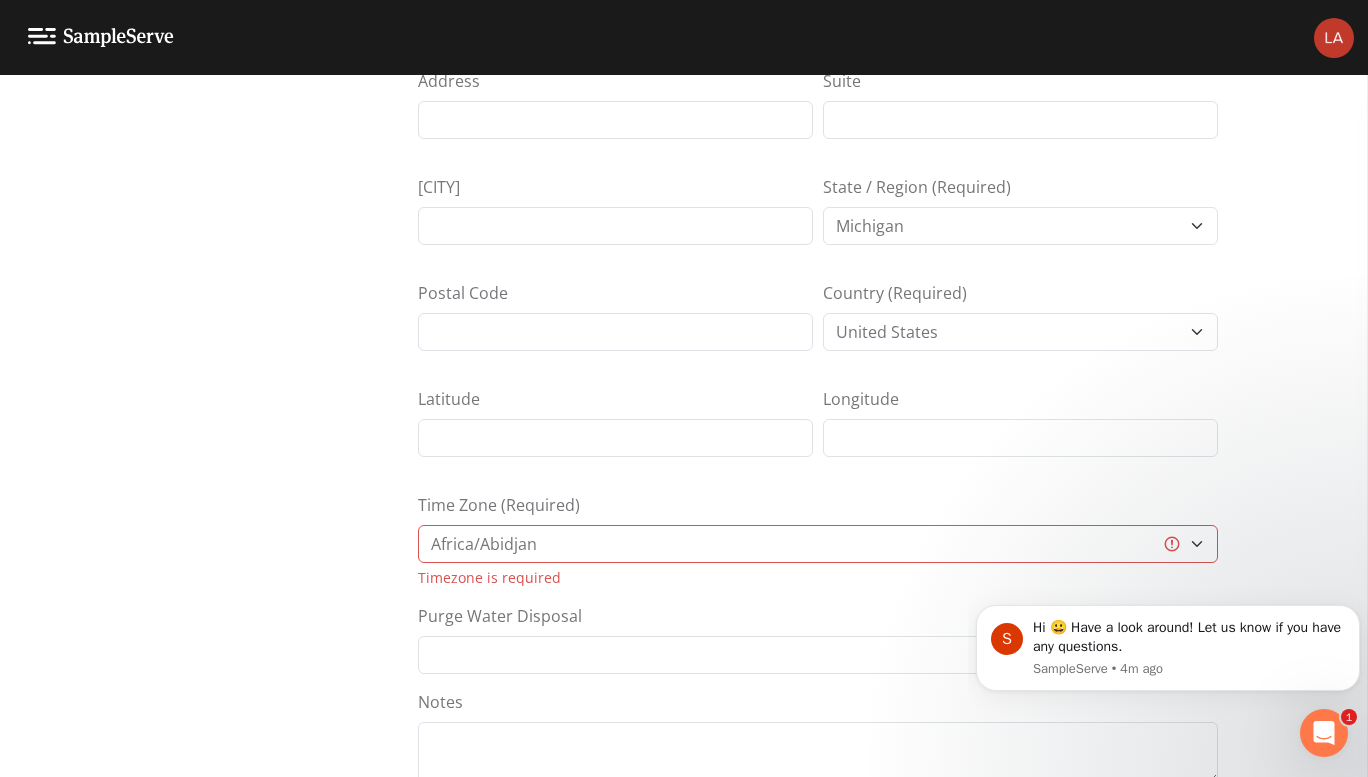 scroll, scrollTop: 366, scrollLeft: 0, axis: vertical 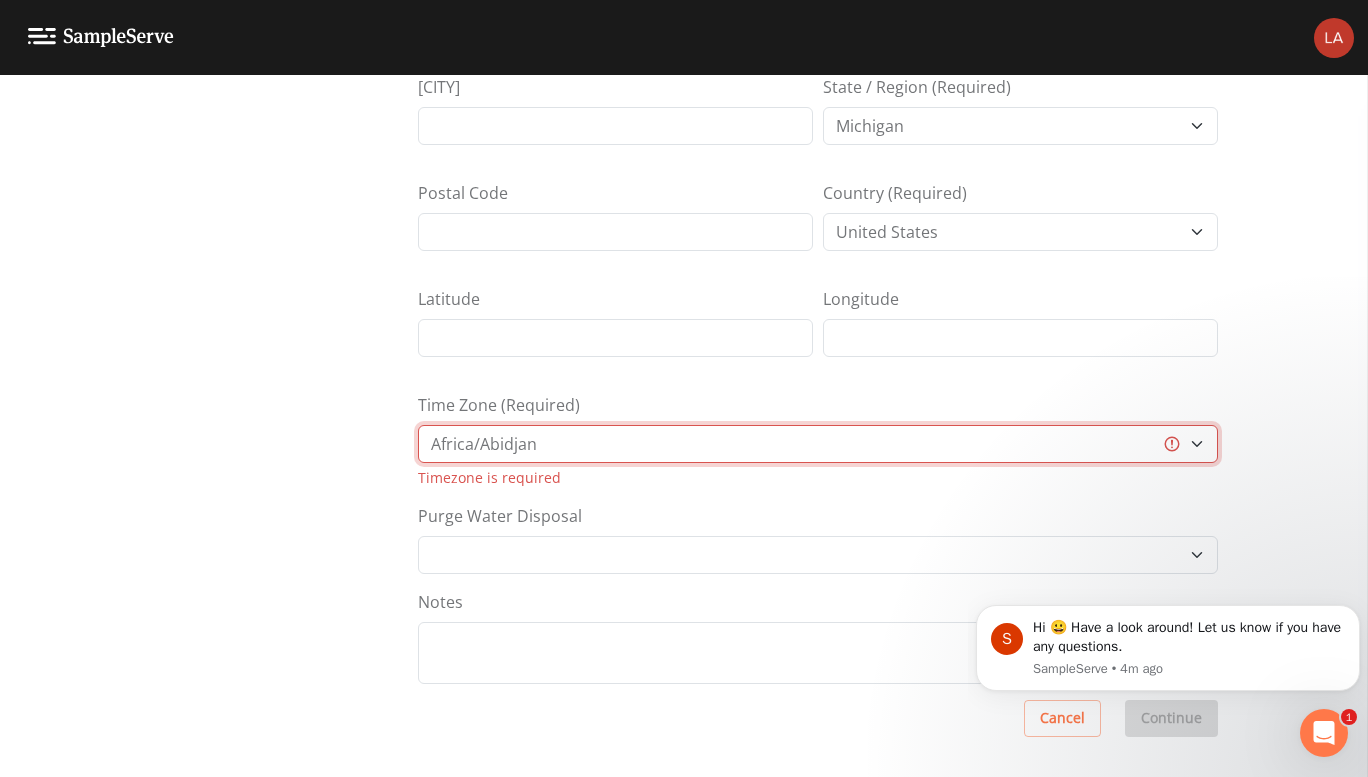 click on "[TIMEZONE]" at bounding box center [818, 444] 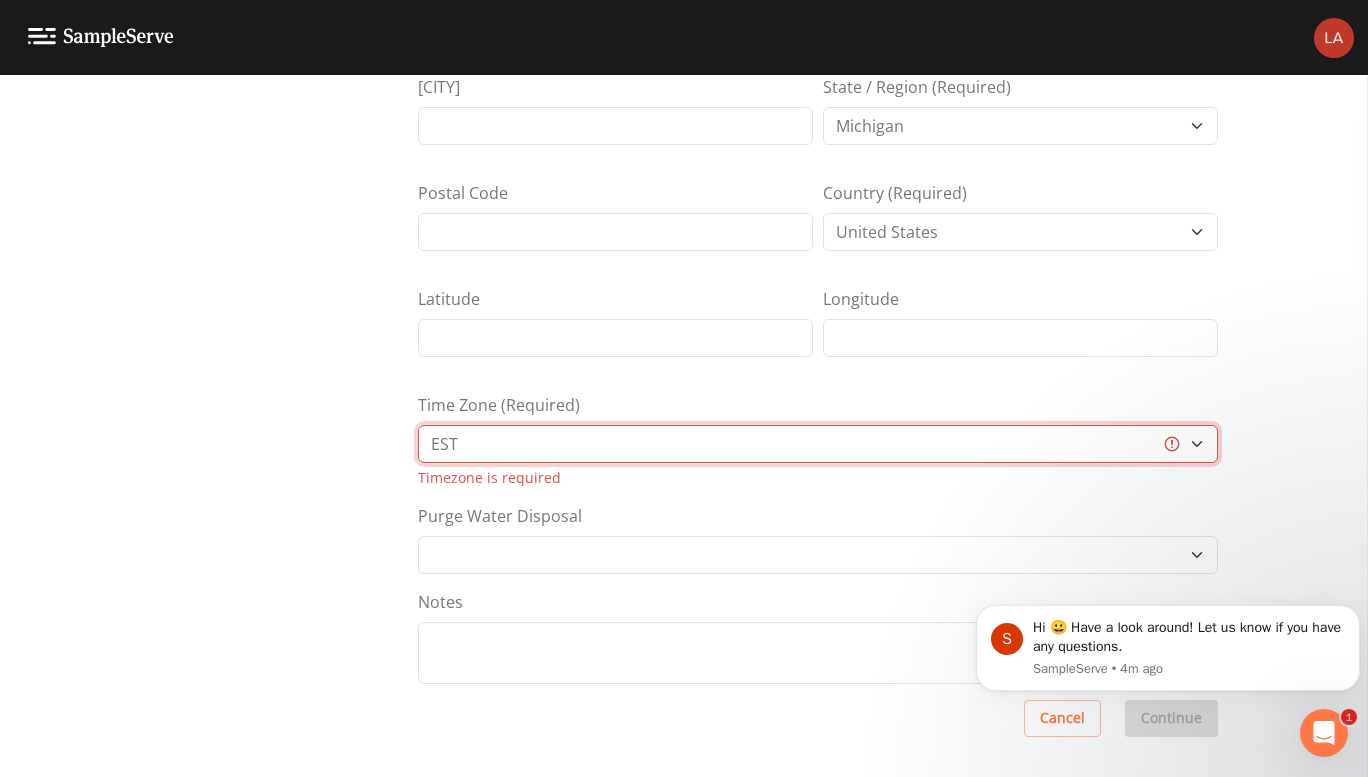 click on "[TIMEZONE]" at bounding box center (818, 444) 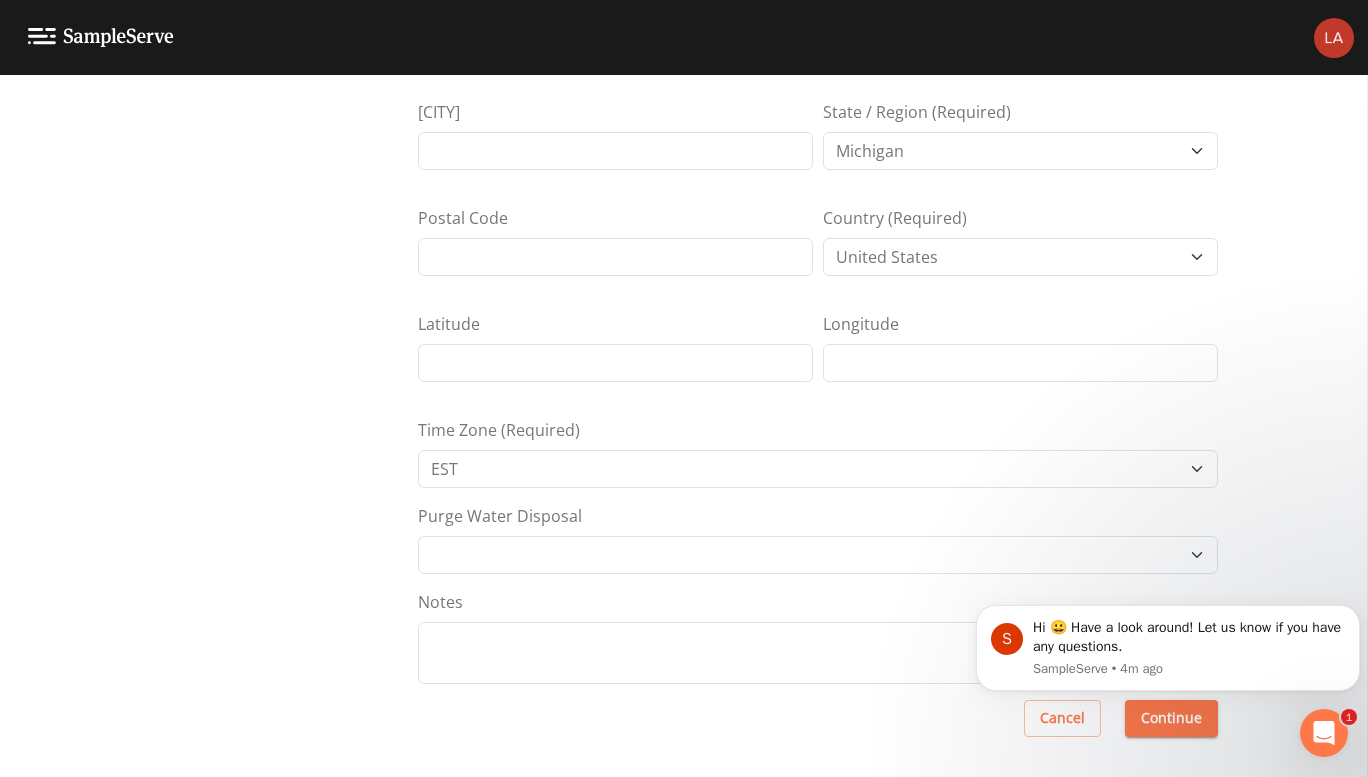 click on "Add Project Info Select Media Types" at bounding box center (260, 103) 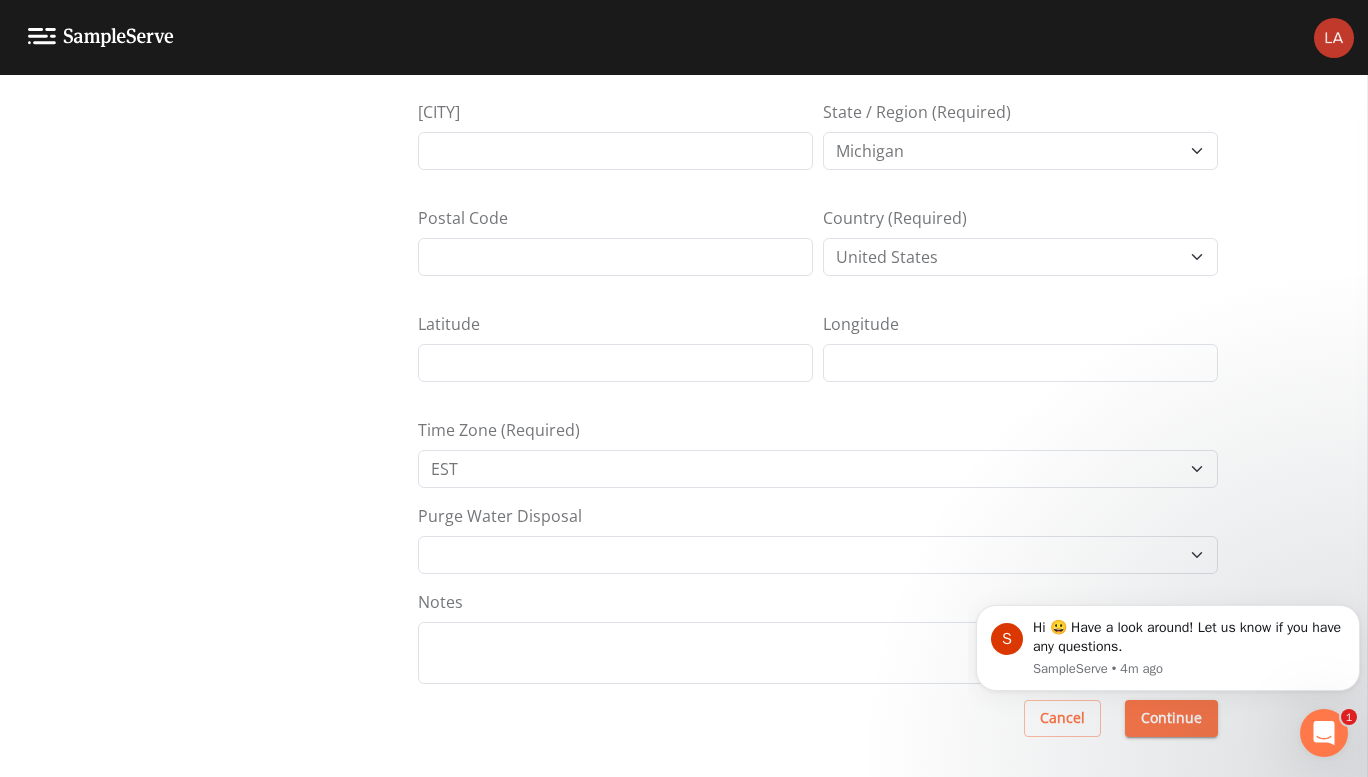 click on "Continue" at bounding box center [1171, 718] 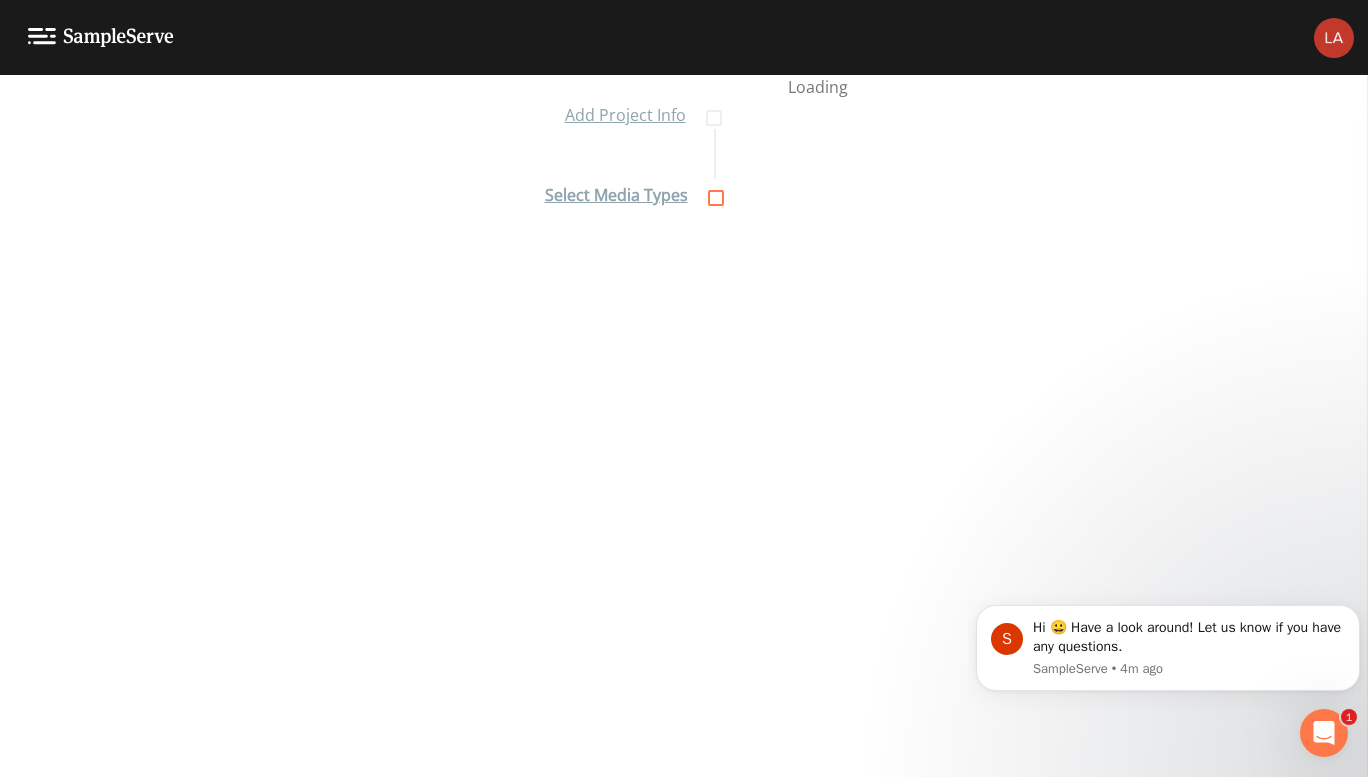 scroll, scrollTop: 18, scrollLeft: 0, axis: vertical 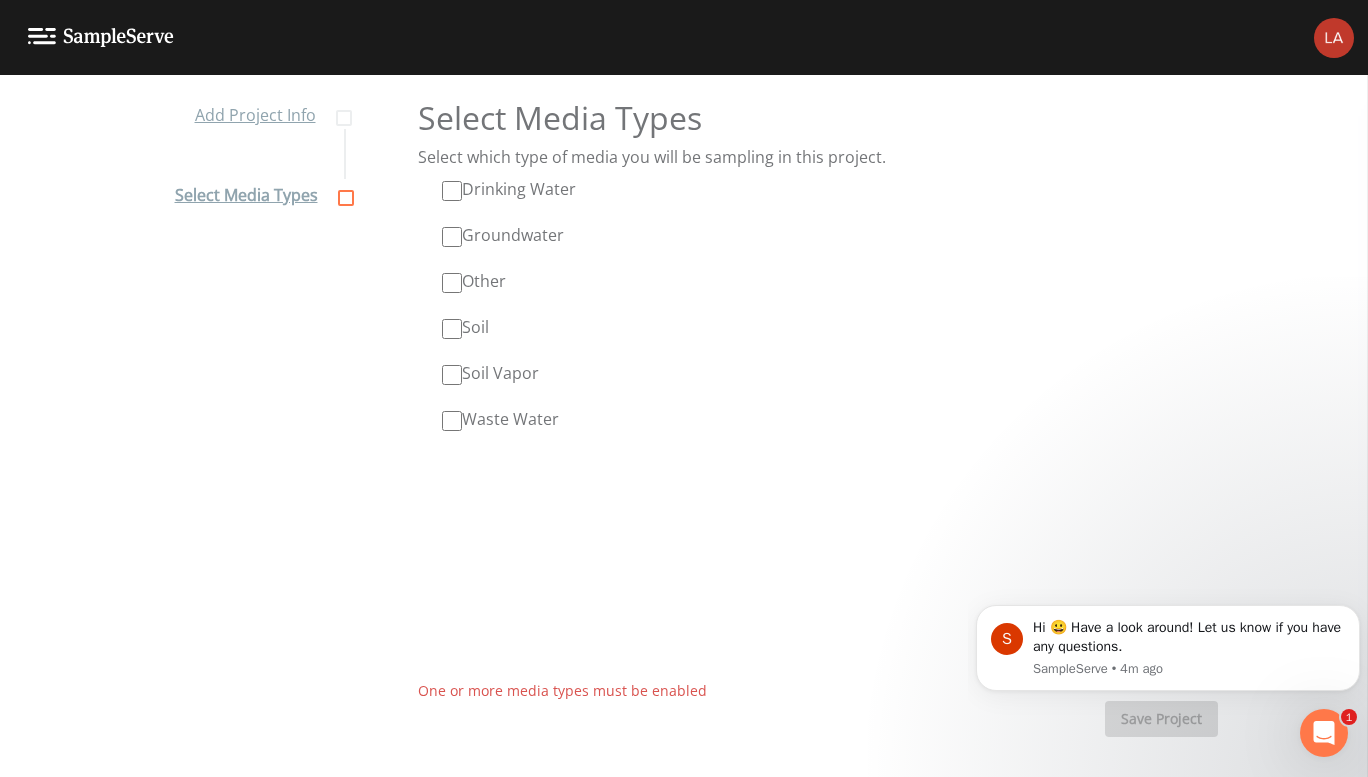 click on "Drinking Water" at bounding box center (452, 191) 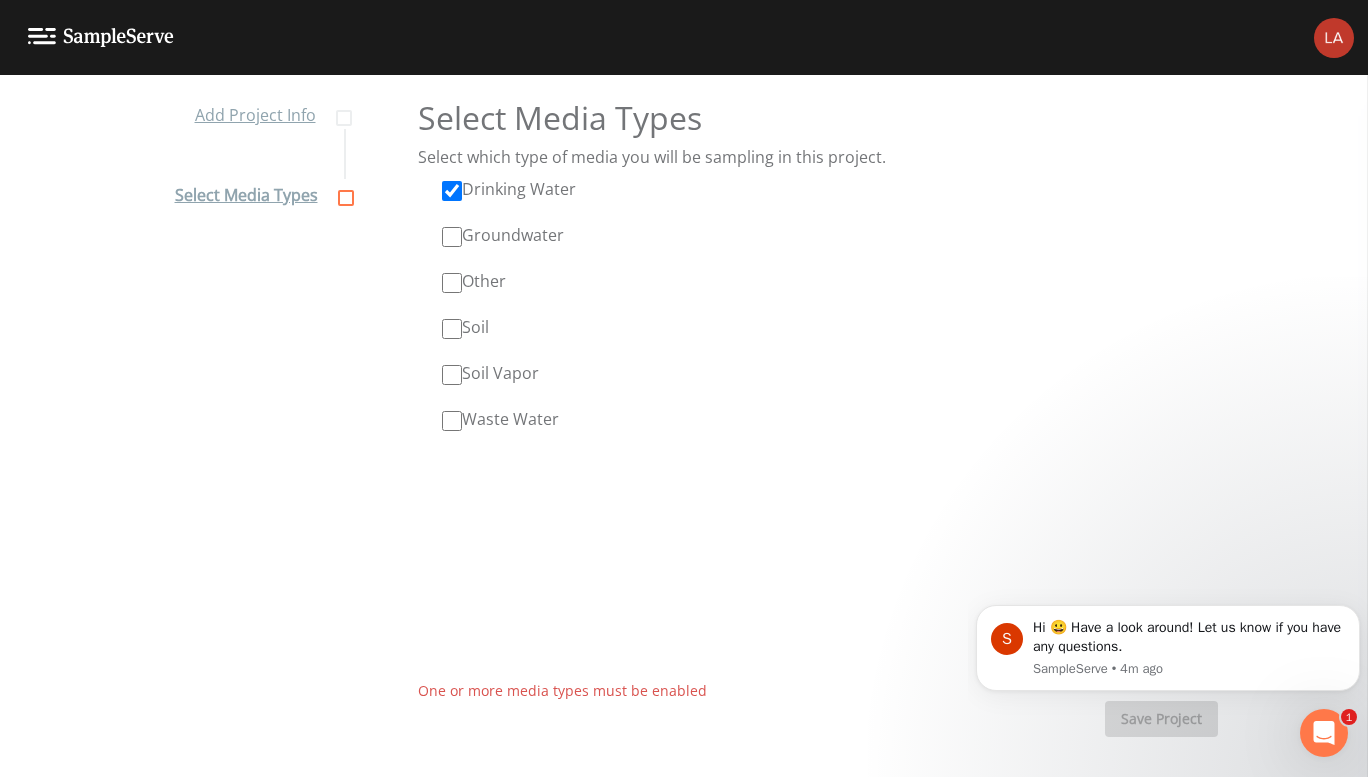 checkbox on "true" 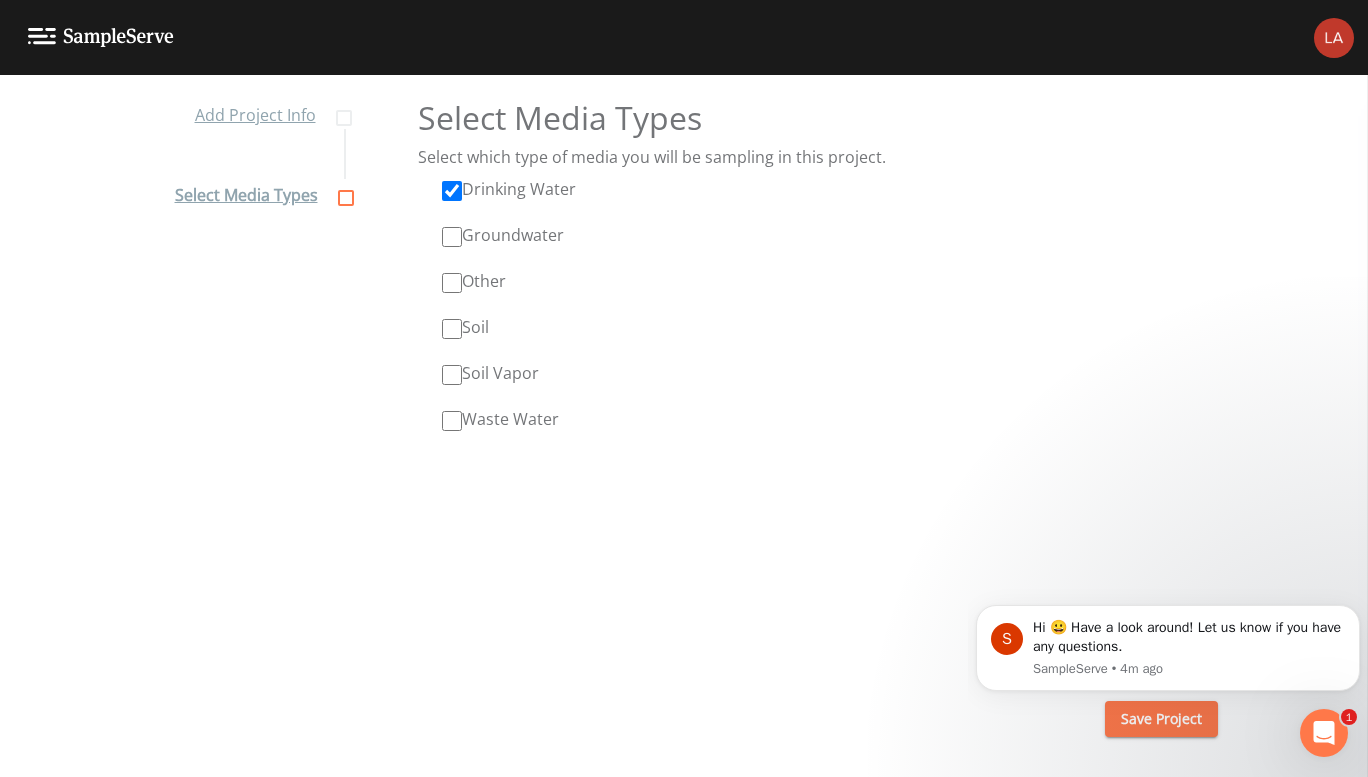 click on "Save Project" at bounding box center [1161, 719] 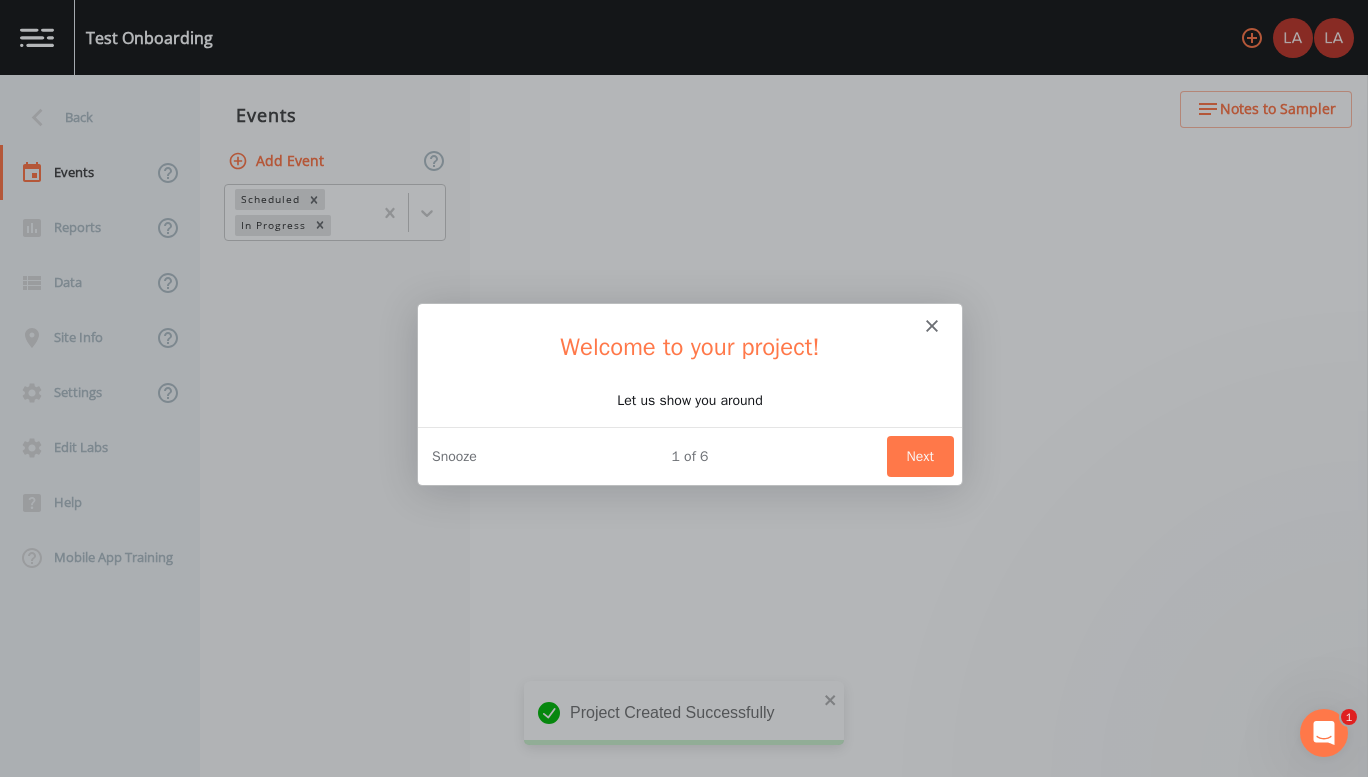 scroll, scrollTop: 0, scrollLeft: 0, axis: both 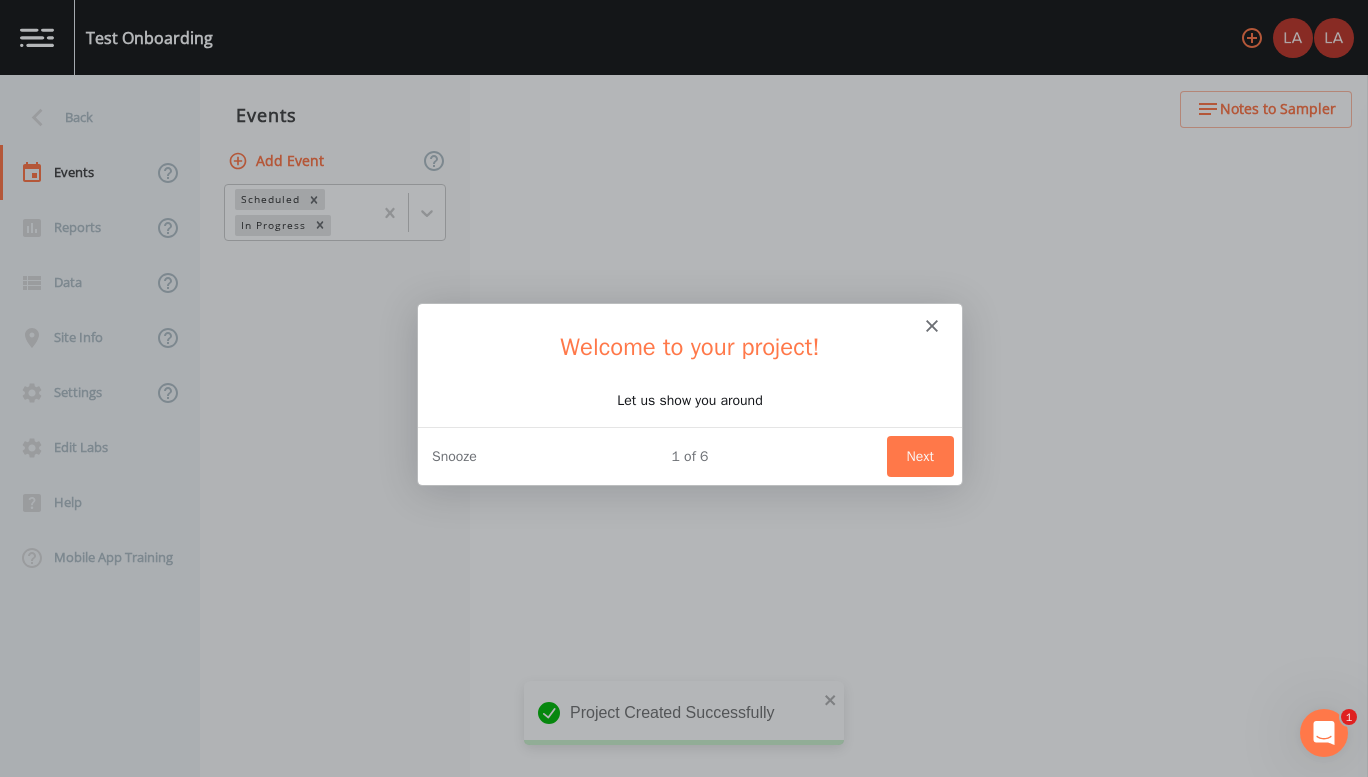 click on "Next" at bounding box center (919, 455) 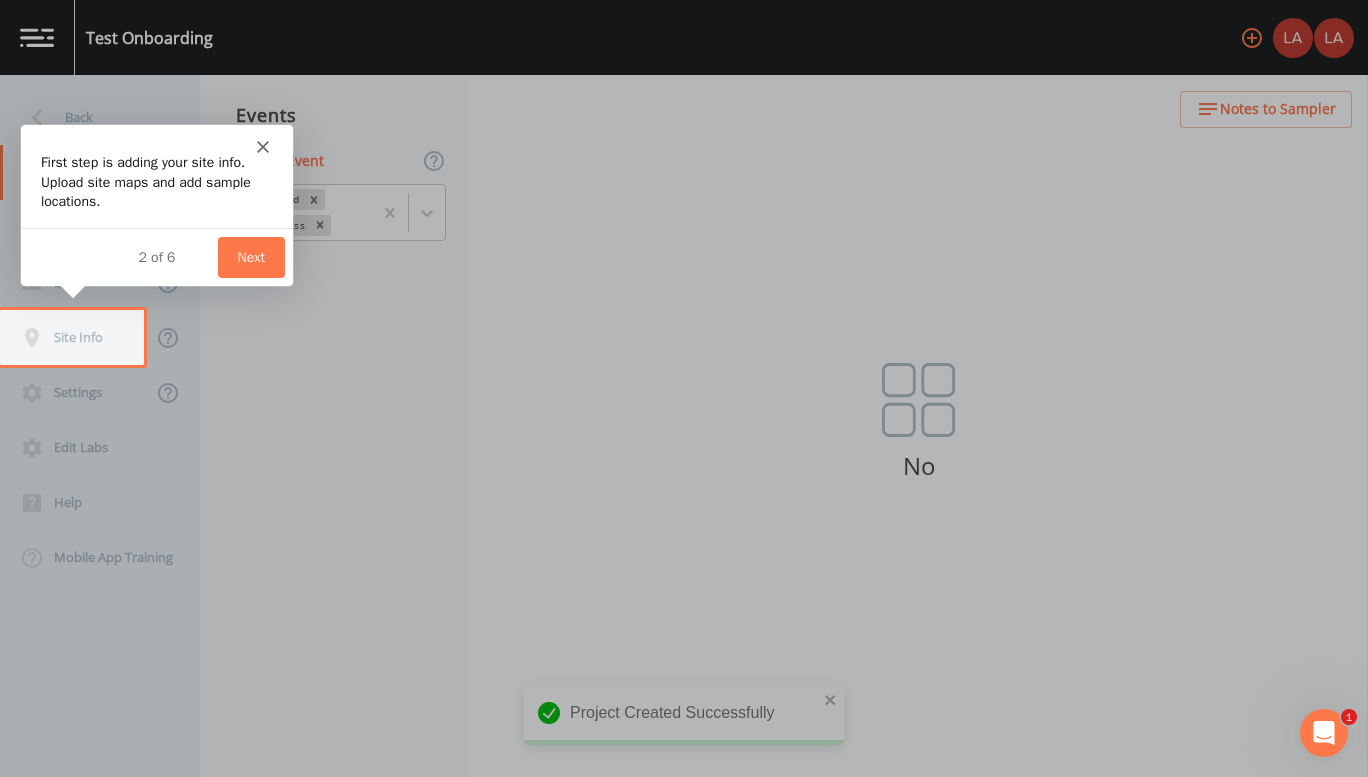 scroll, scrollTop: 0, scrollLeft: 0, axis: both 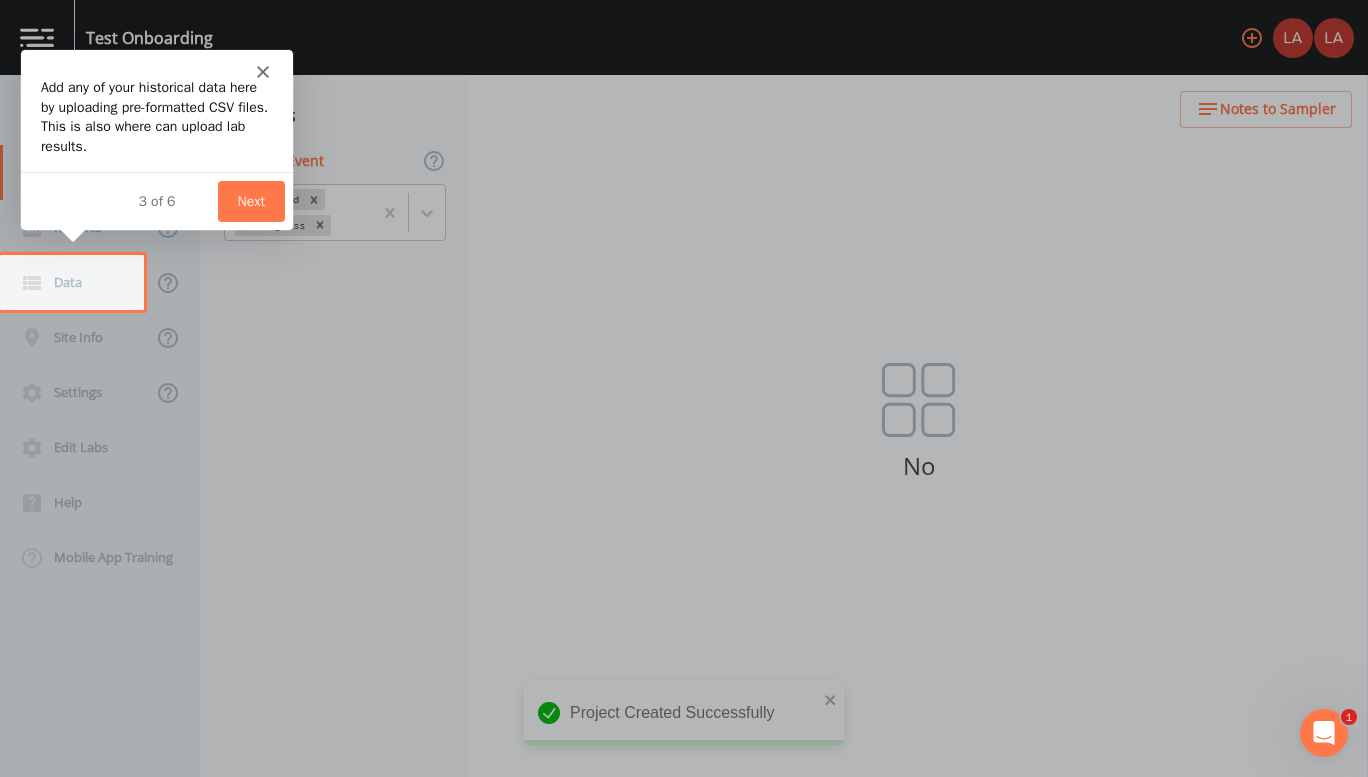 click on "Next" at bounding box center (250, 200) 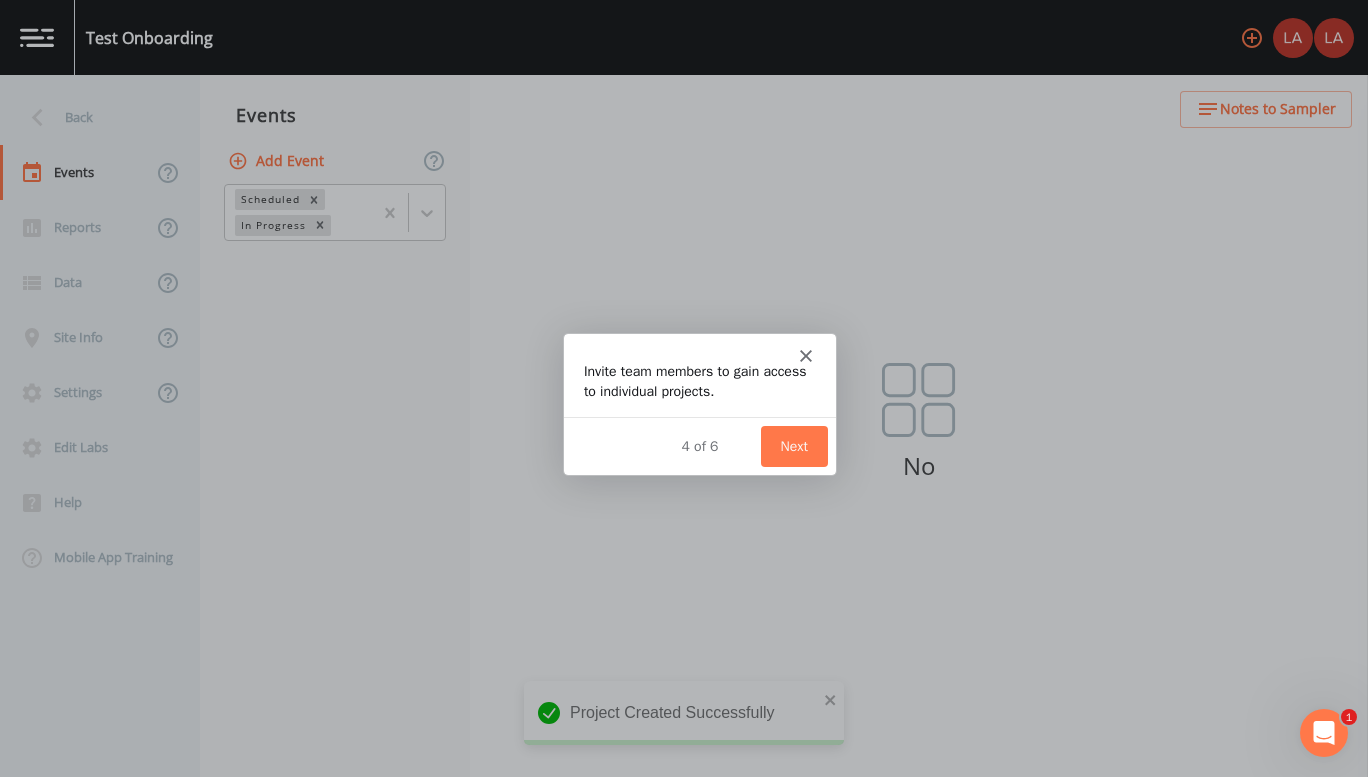 scroll, scrollTop: 0, scrollLeft: 0, axis: both 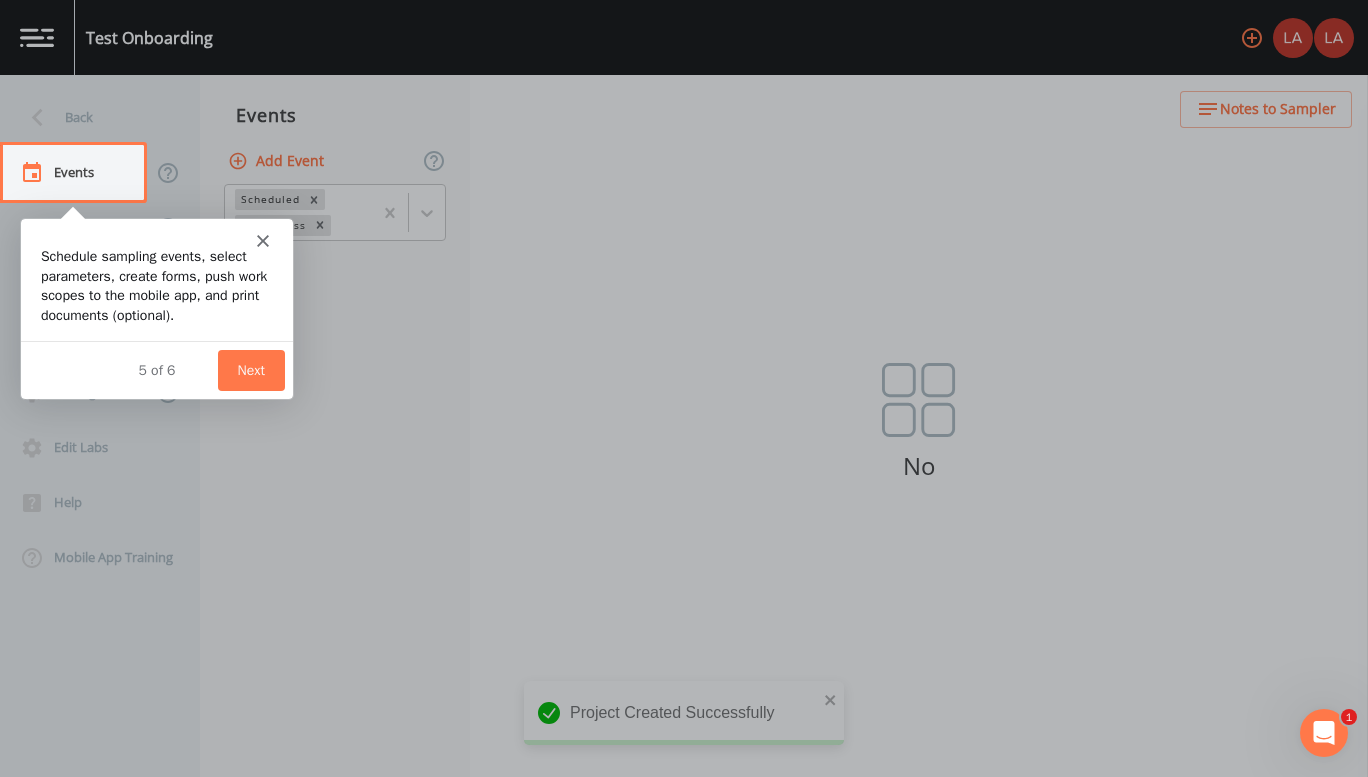click on "Next" at bounding box center (250, 369) 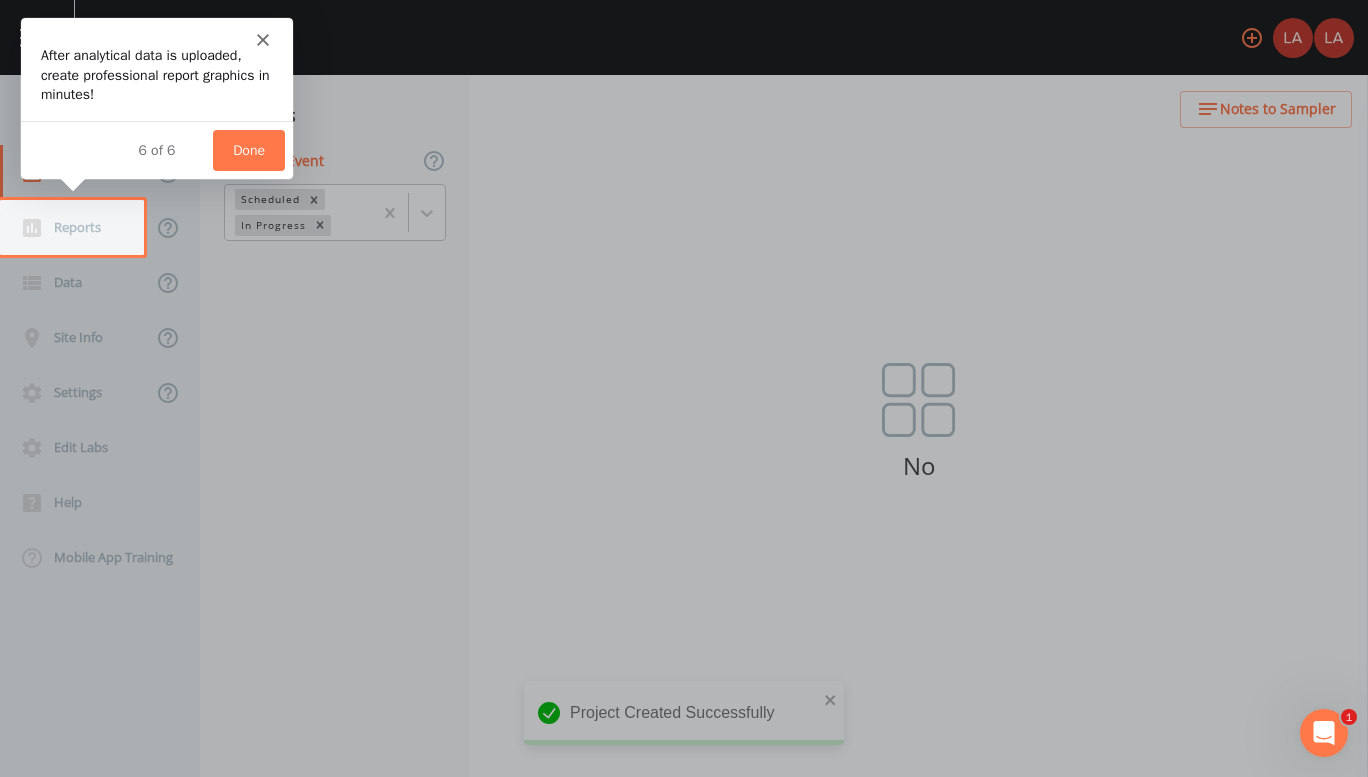 scroll, scrollTop: 0, scrollLeft: 0, axis: both 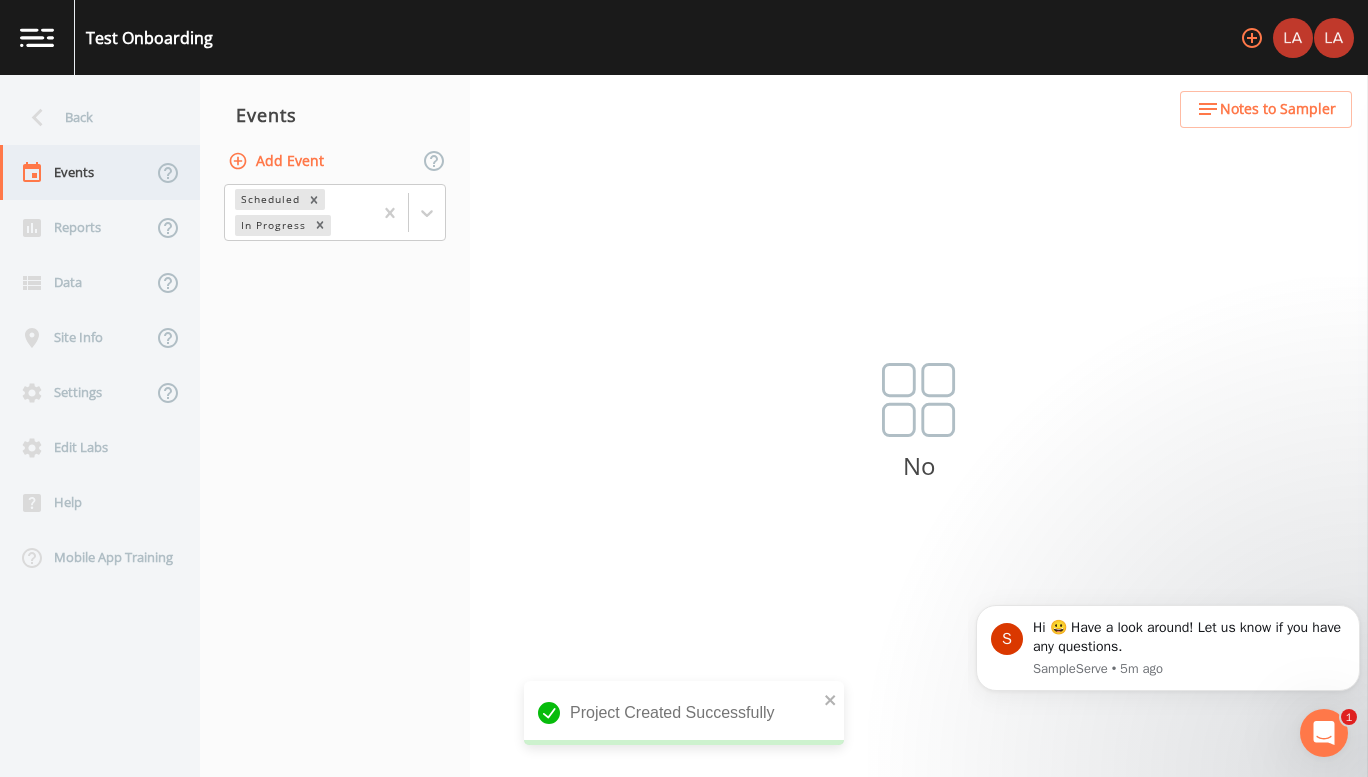 click on "Events" at bounding box center (76, 172) 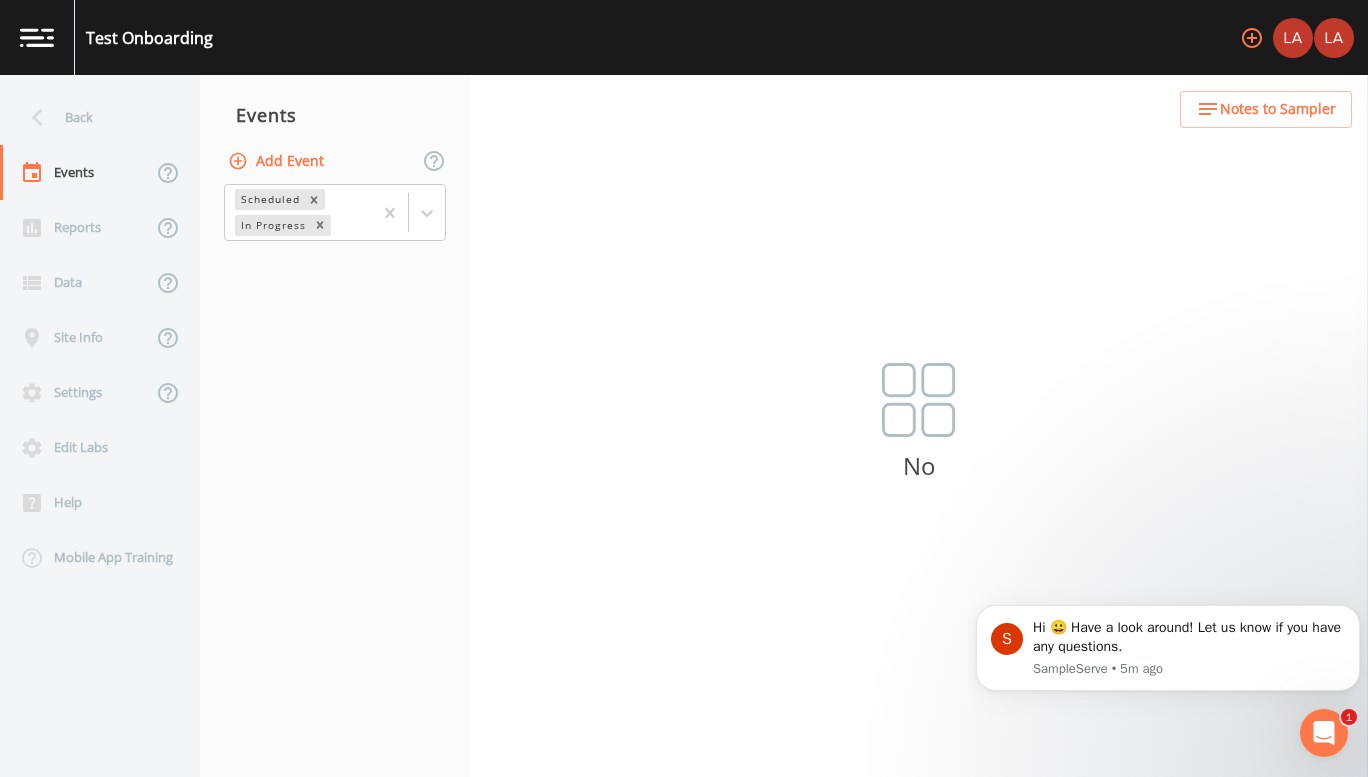 click 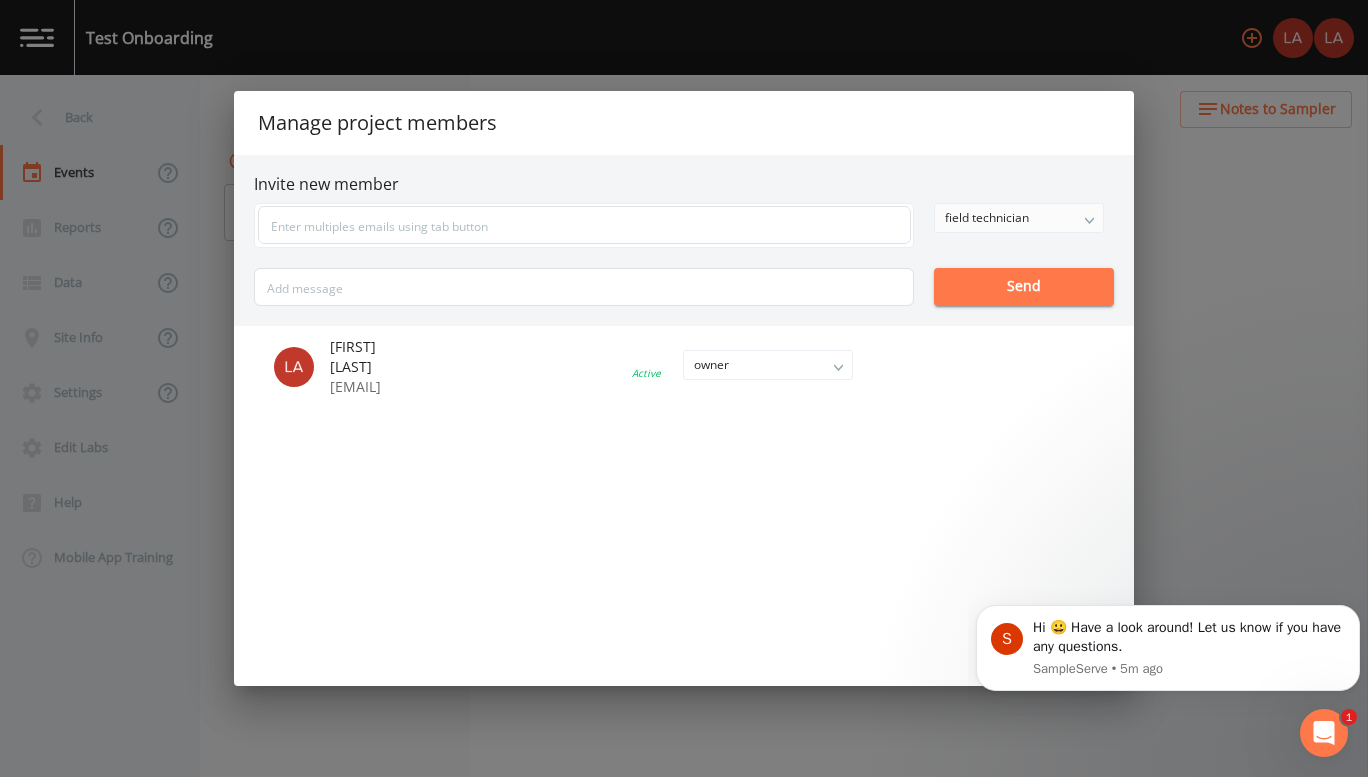 click on "field technician" at bounding box center (1019, 218) 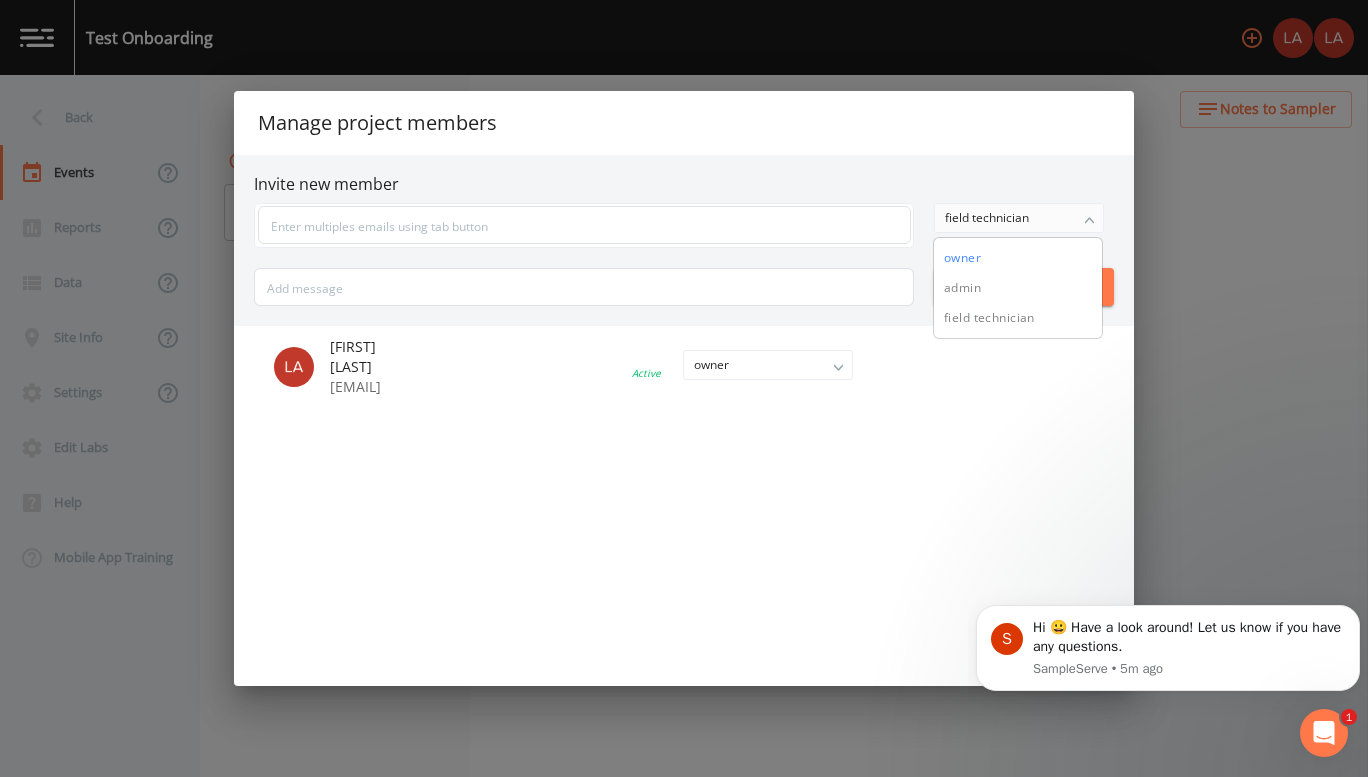 click on "owner" at bounding box center (1018, 258) 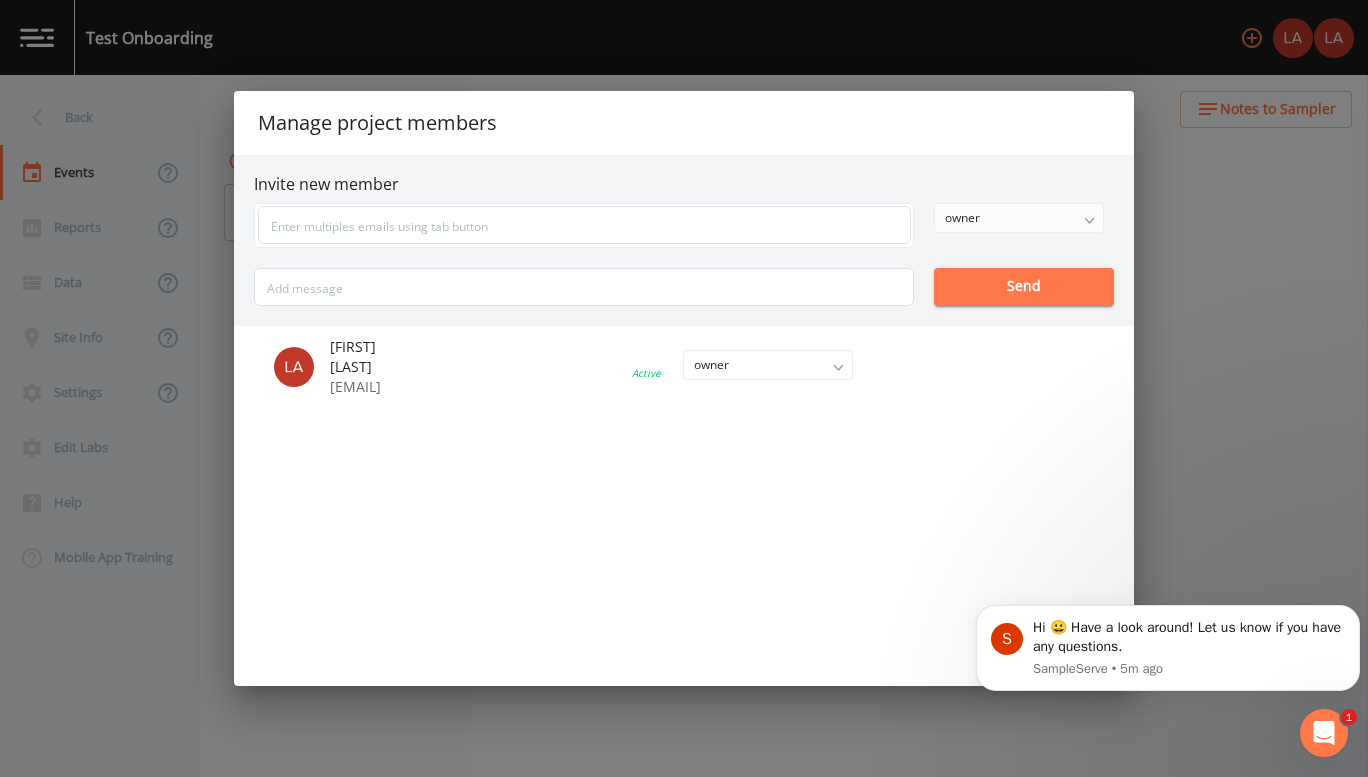 click at bounding box center (649, 367) 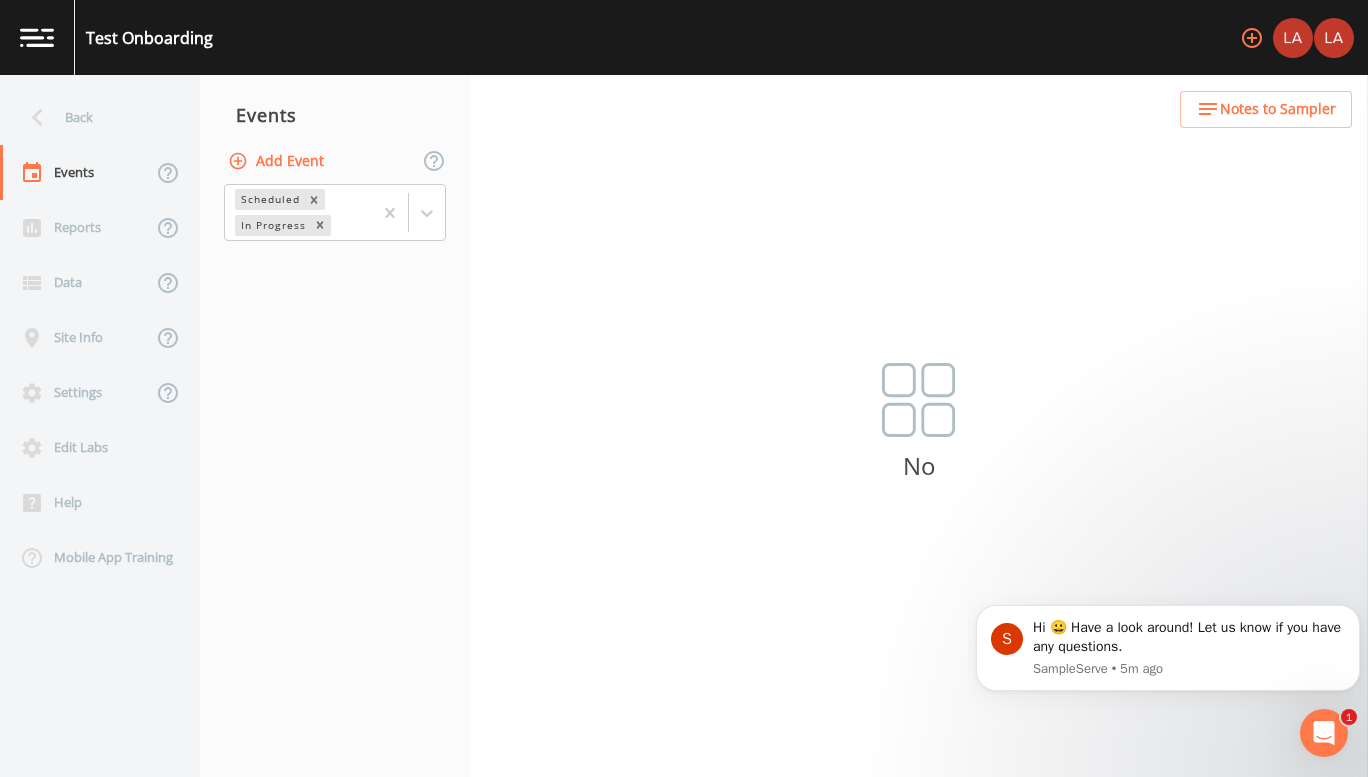 click on "Notes to Sampler" at bounding box center [1278, 109] 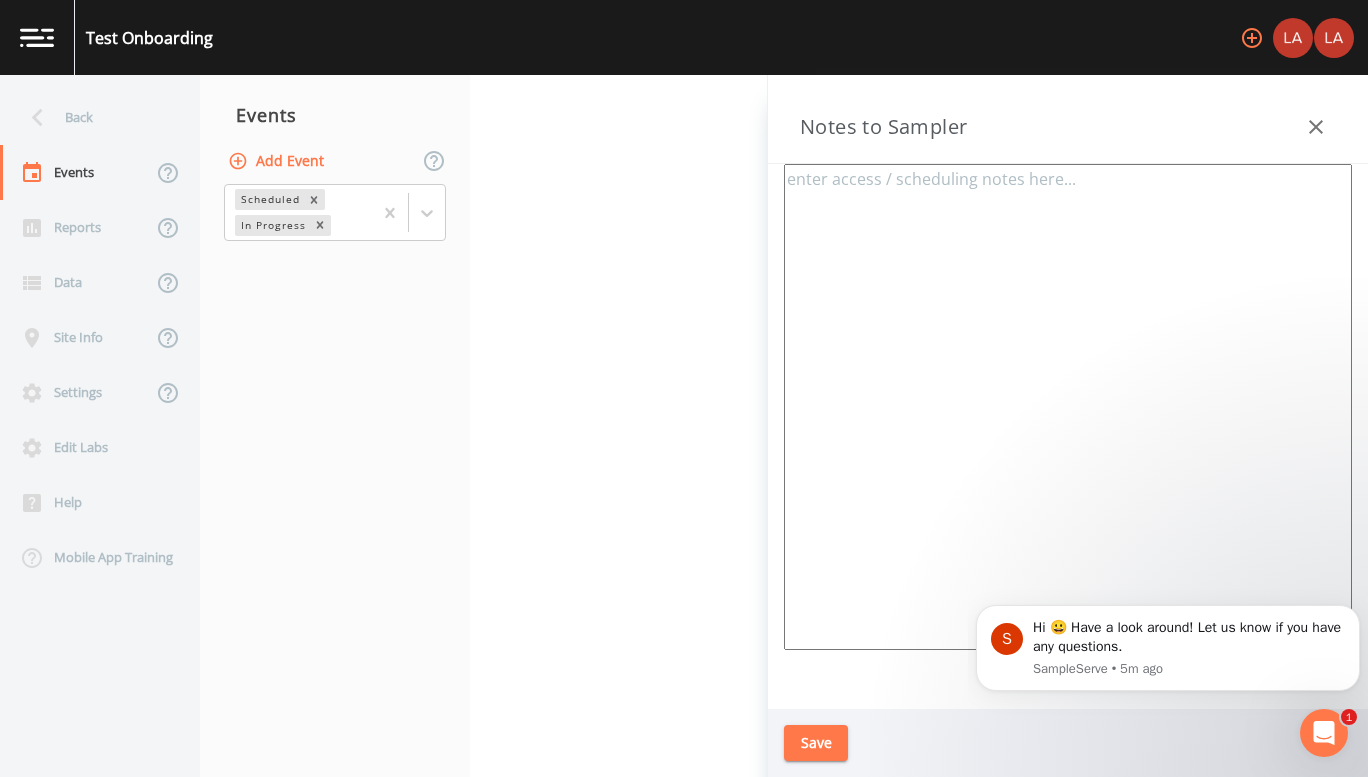 click at bounding box center [1068, 407] 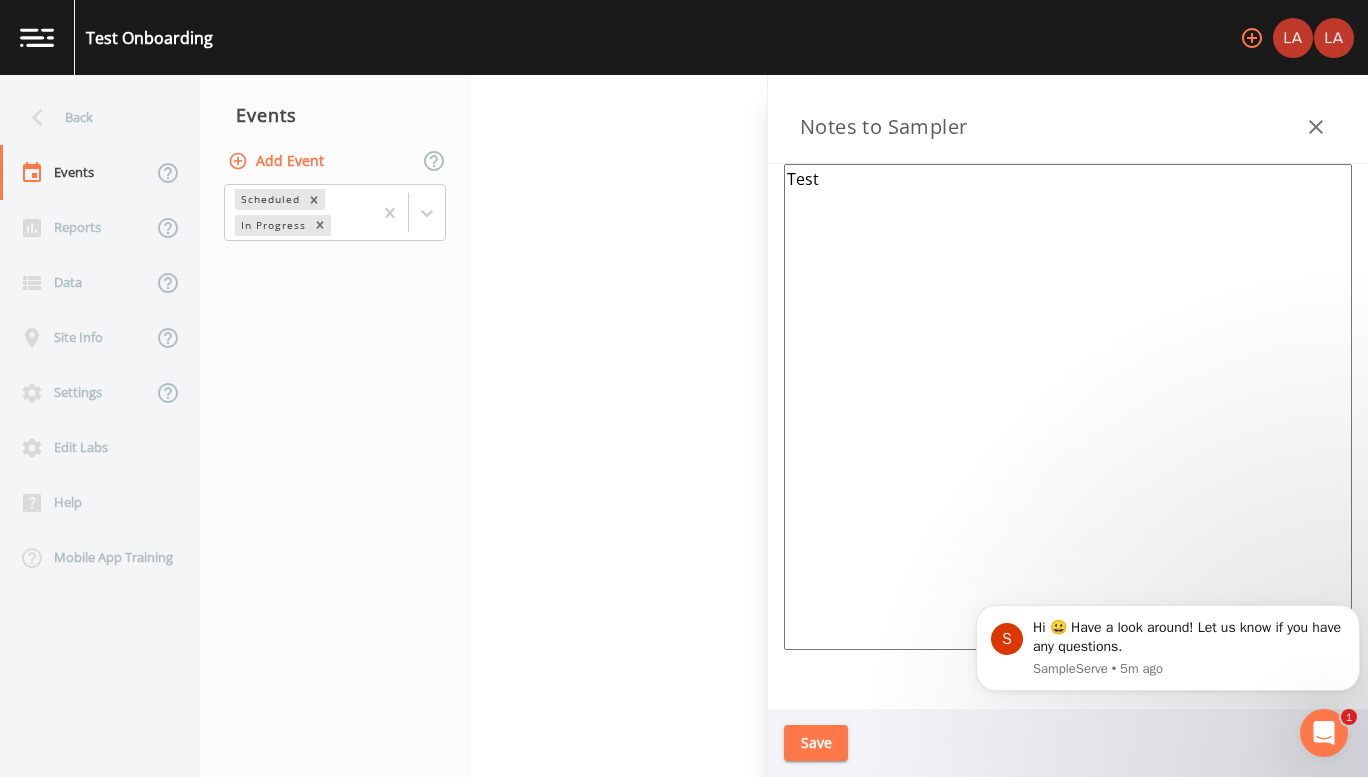type on "Test" 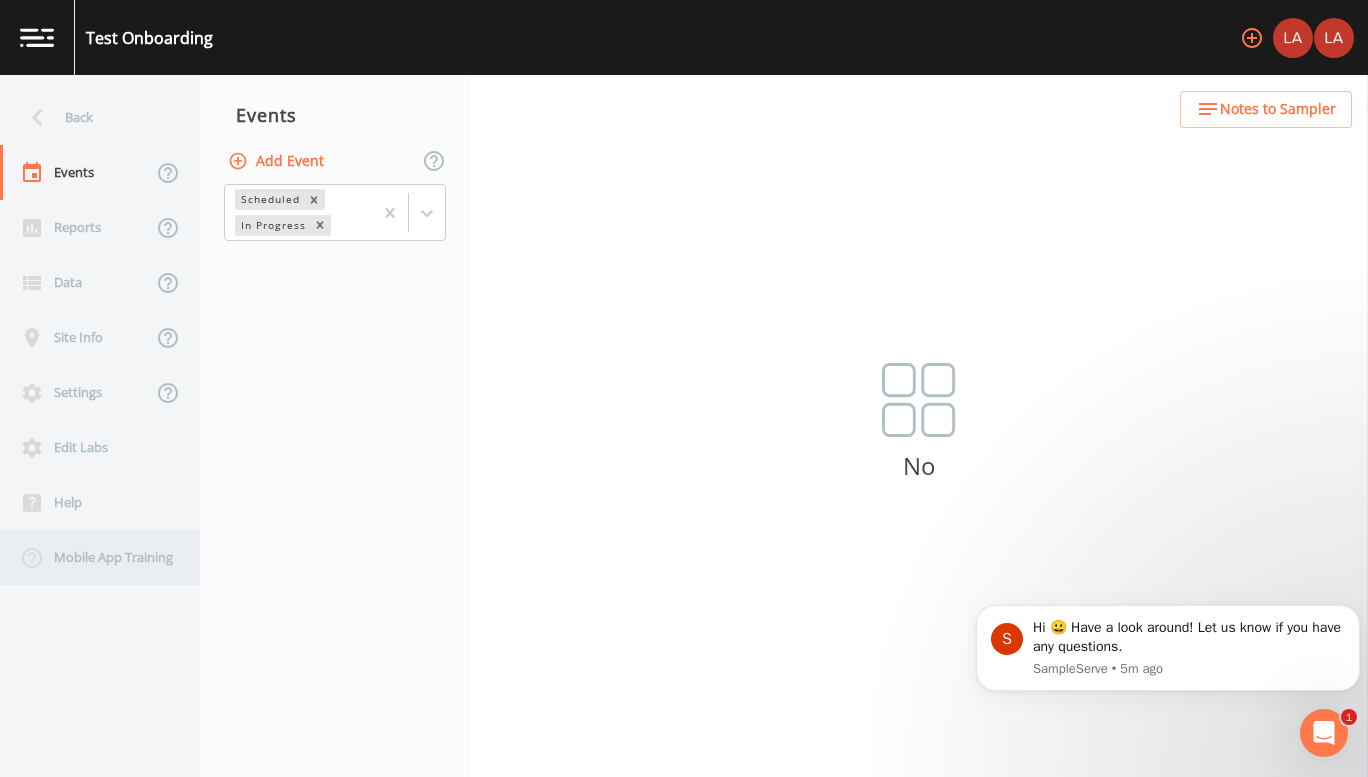 click on "Mobile App Training" at bounding box center [90, 557] 